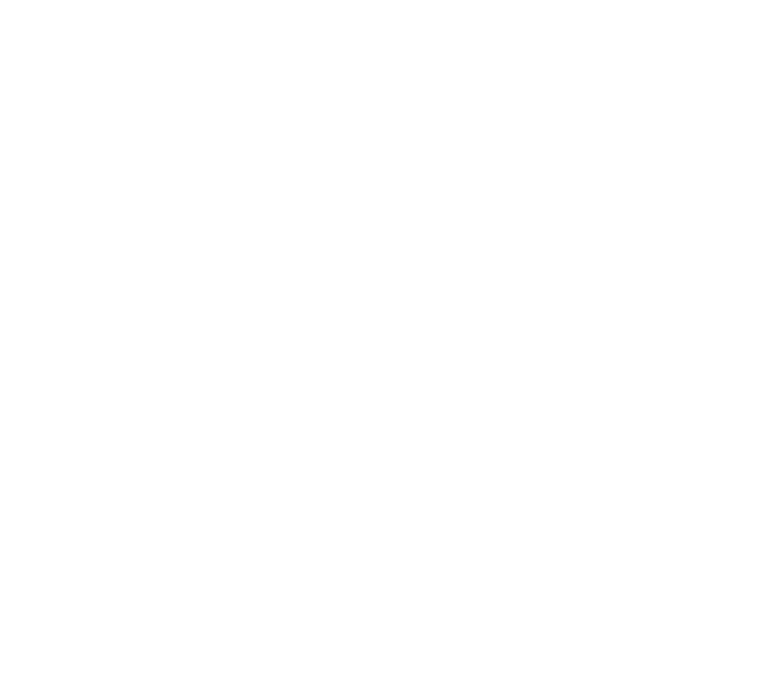scroll, scrollTop: 0, scrollLeft: 0, axis: both 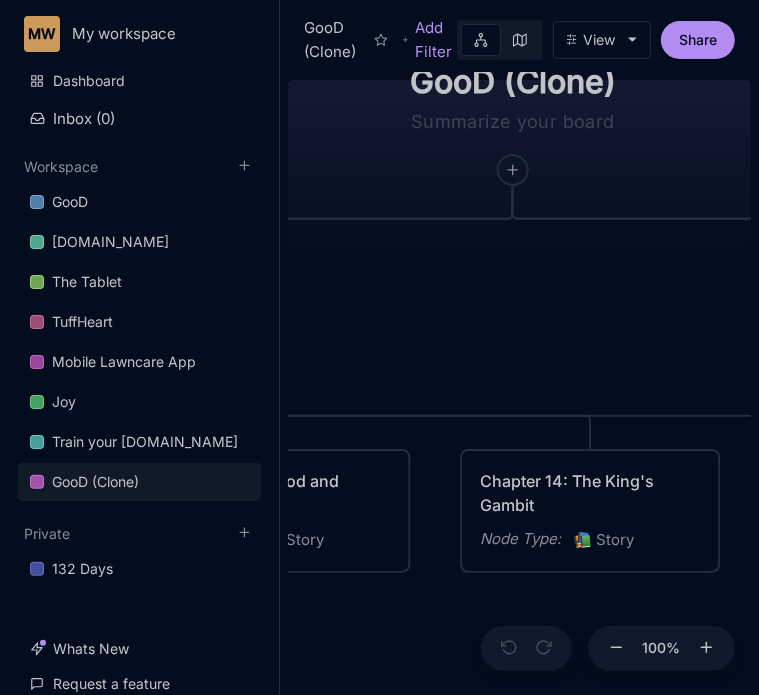 drag, startPoint x: 643, startPoint y: 530, endPoint x: 628, endPoint y: 359, distance: 171.65663 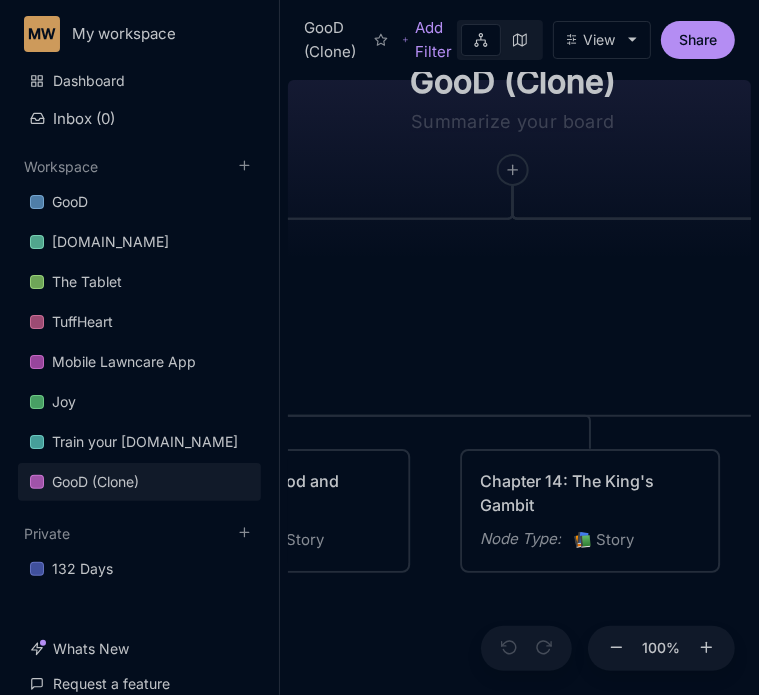 click on "GooD (Clone) PLOT Node Type : 💎   Epic Status : Done Plot Revised Node Type : 📚   Story Outlines Node Type : 💎   Epic Crime Family Structure
Node Type : ✏ ️  Sub-Task Status : Later Characters and sub plot outlines Node Type : ✏ ️  Sub-Task Status : Next Setting Node Type : ✏ ️  Sub-Task WIP Node Type : 📐   Task Status : Done Intro The Wedding Node Type : 📚   Story Status : Done Chapter 1  Node Type : 📚   Story Status : Done Chapter 2 King's Flashback Node Type : 📚   Story Chapter 3 Node Type : 📚   Story Status : Done Chapter 4 Good's Flashback Node Type : 📚   Story Chapter 5 Node Type : 📚   Story Status : Done Chapter 6 Node Type : 📚   Story Chapter 7Max's Flashback Node Type : 📚   Story Chapter 8 Node Type : 📚   Story Chapter 9: The Investigation Node Type : 📚   Story Chapter 10: The Family Trial Node Type : 📚   Story Chapter 11: Preparation for Exile Node Type : 📚   Story Chapter 12: Who Am I? Node Type : 📚   Story Node Type : 📚   Story : :" at bounding box center [519, 383] 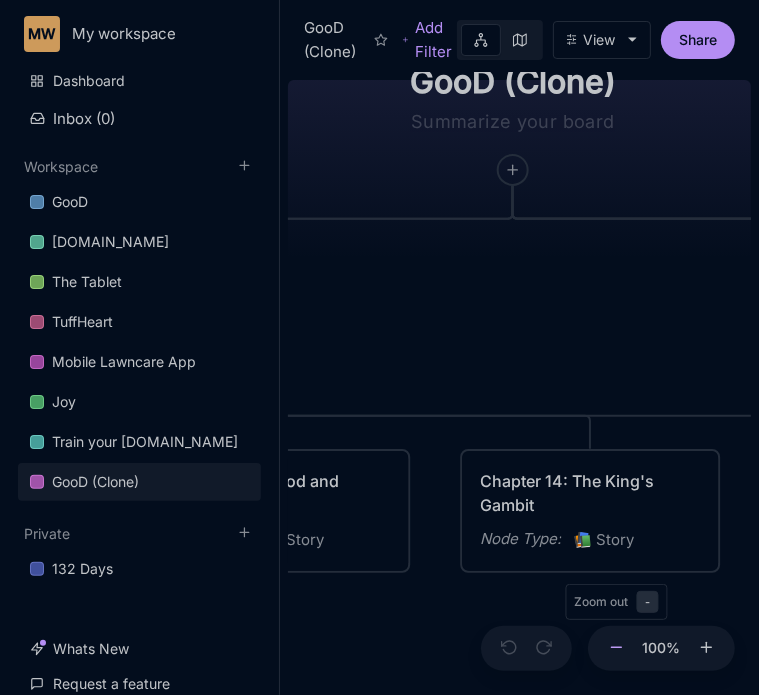 click 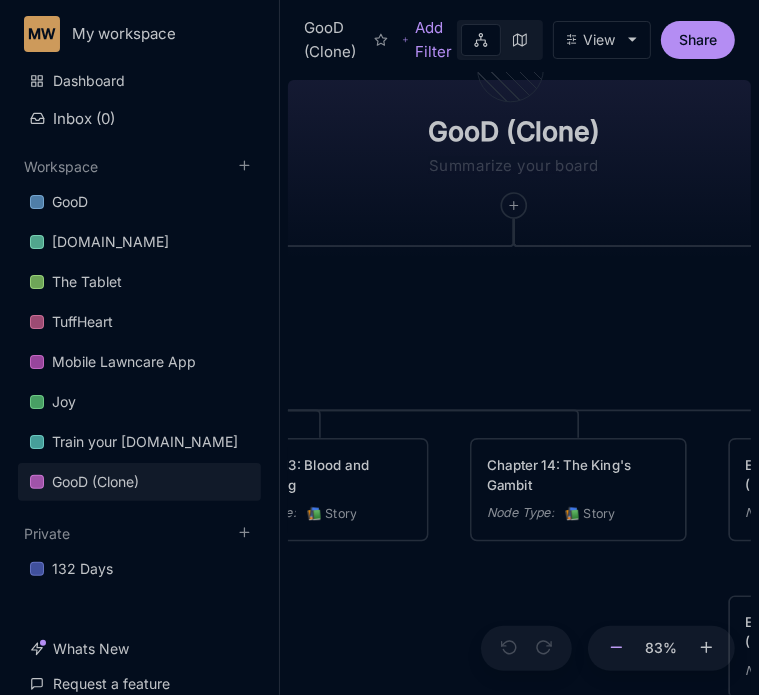 click 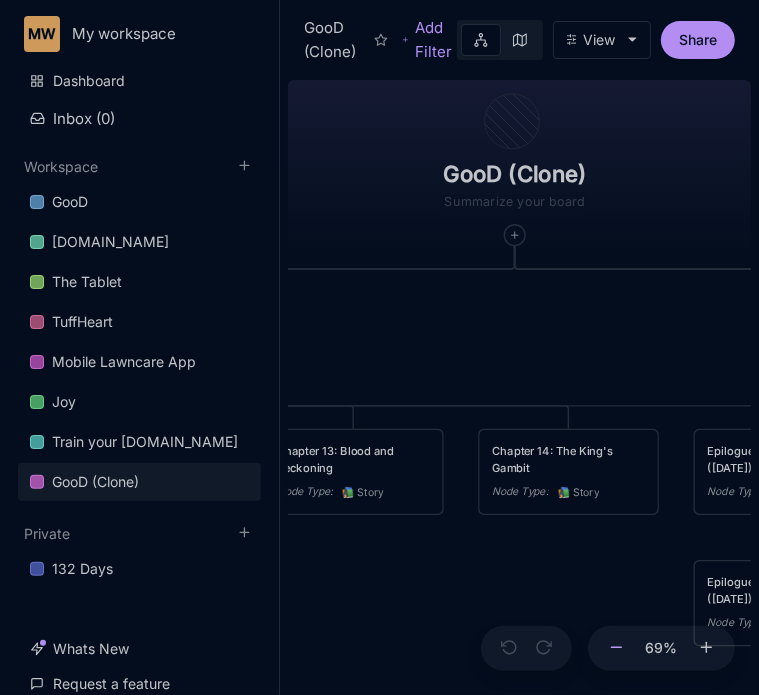 click 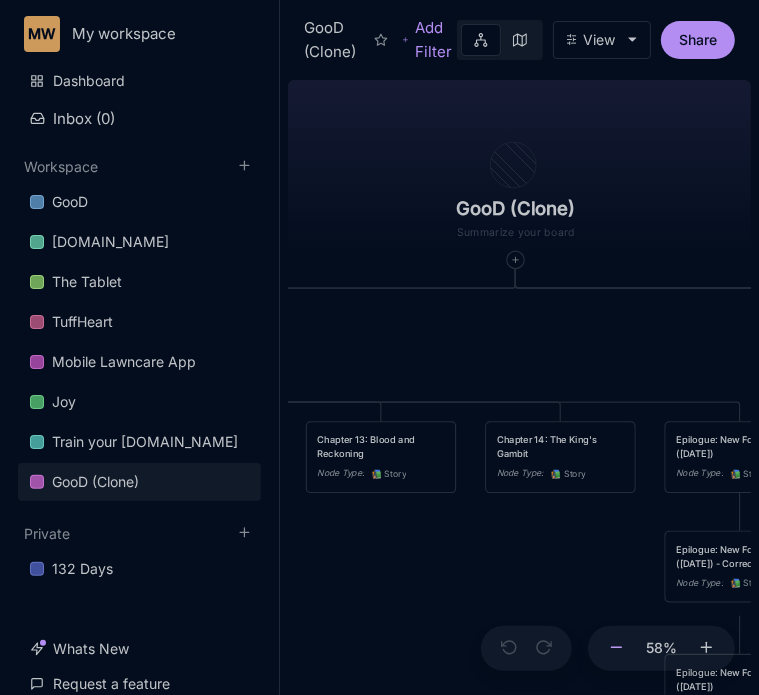 click 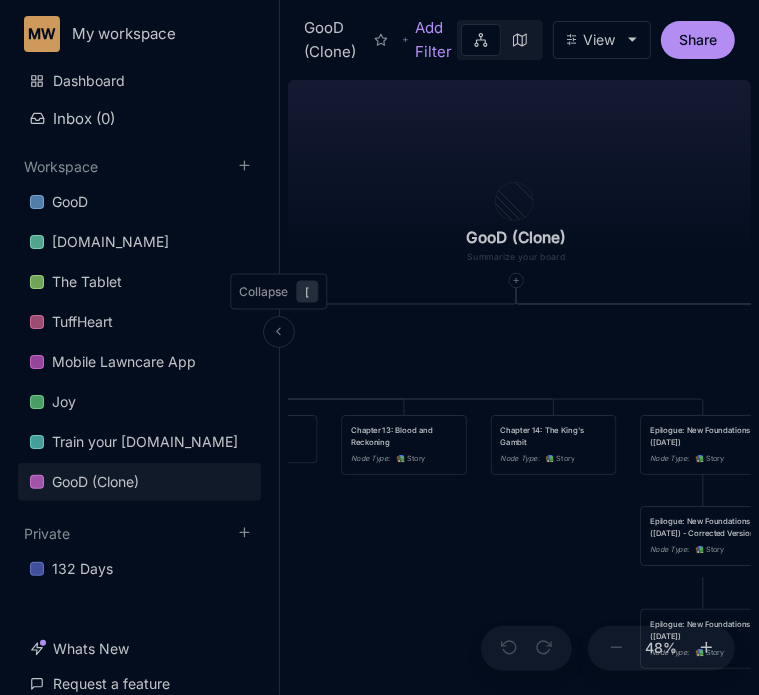 click 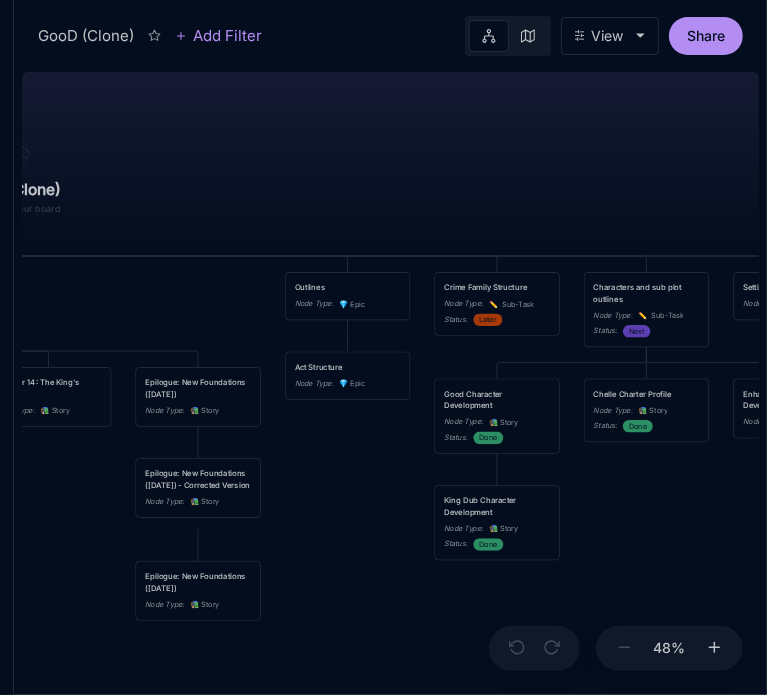 drag, startPoint x: 392, startPoint y: 348, endPoint x: 153, endPoint y: 308, distance: 242.32416 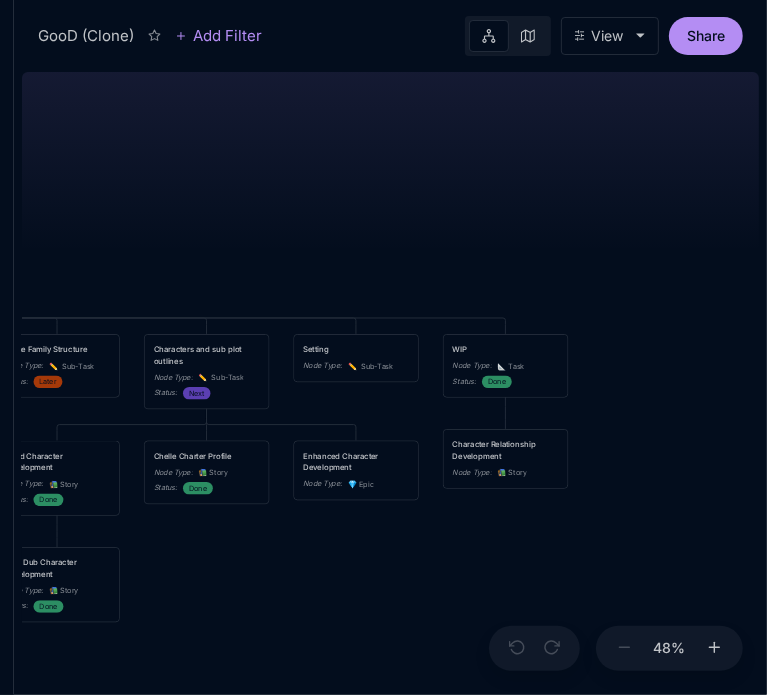 drag, startPoint x: 583, startPoint y: 155, endPoint x: 143, endPoint y: 217, distance: 444.3467 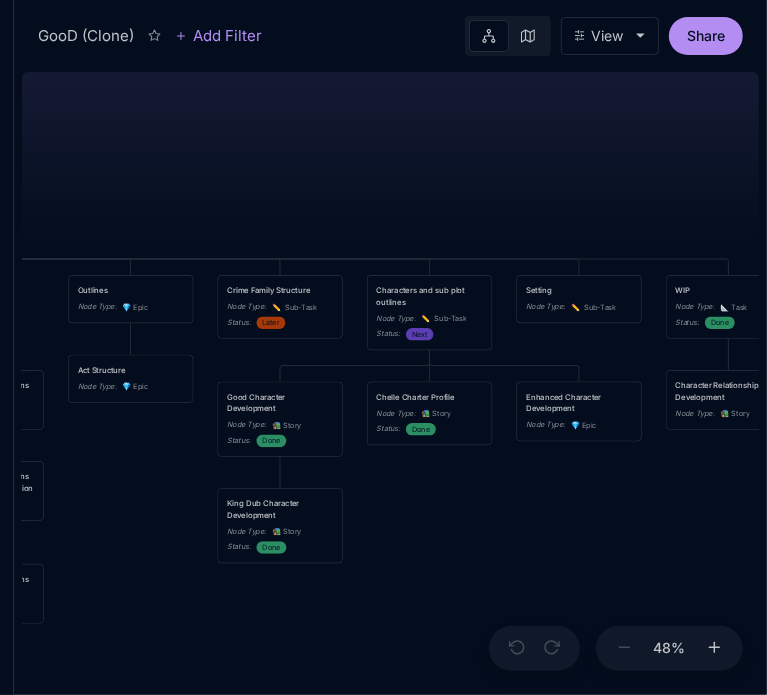 drag, startPoint x: 143, startPoint y: 217, endPoint x: 366, endPoint y: 158, distance: 230.67293 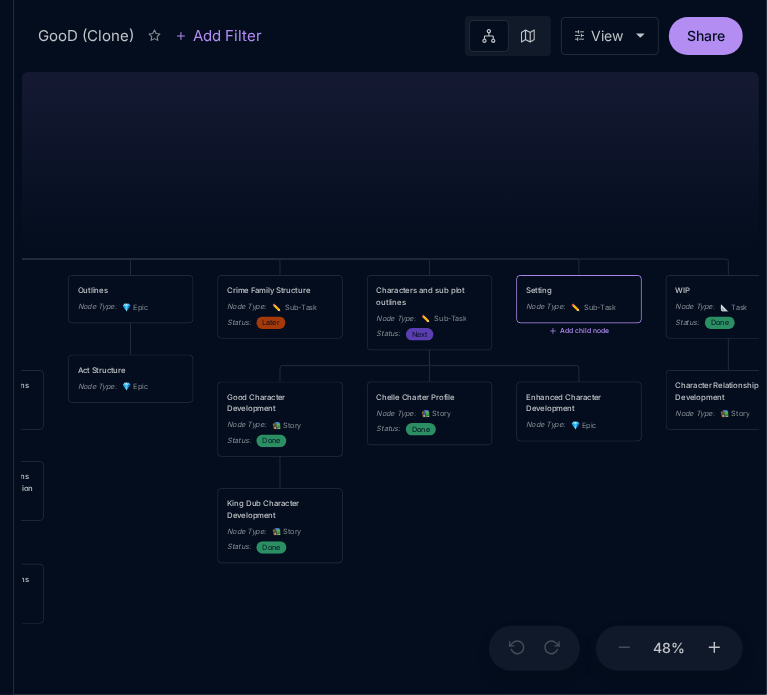 click on "Setting" at bounding box center (579, 291) 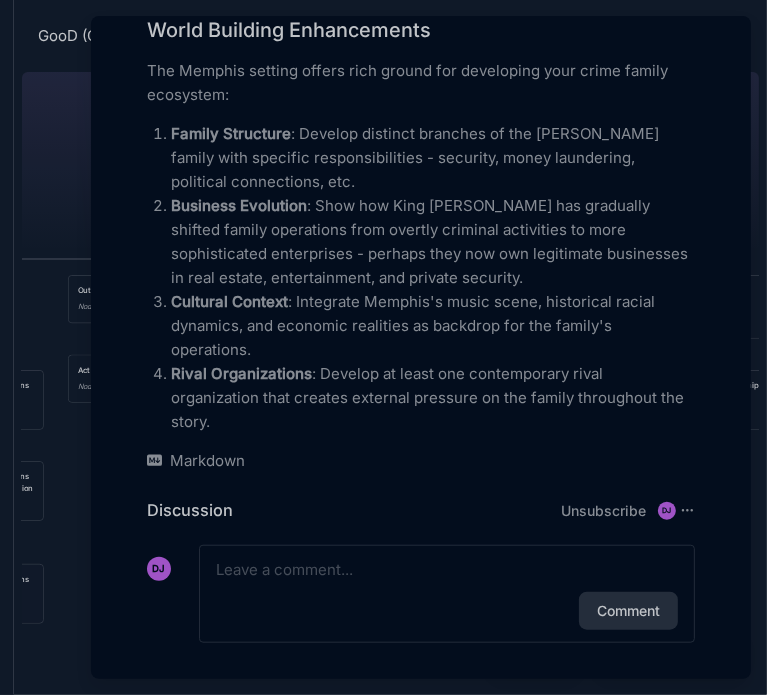 scroll, scrollTop: 684, scrollLeft: 0, axis: vertical 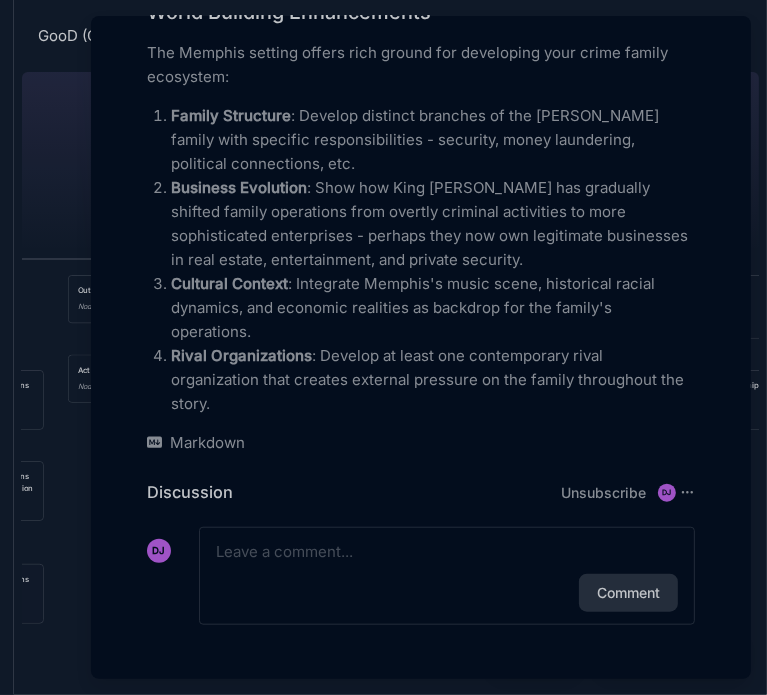click at bounding box center (383, 347) 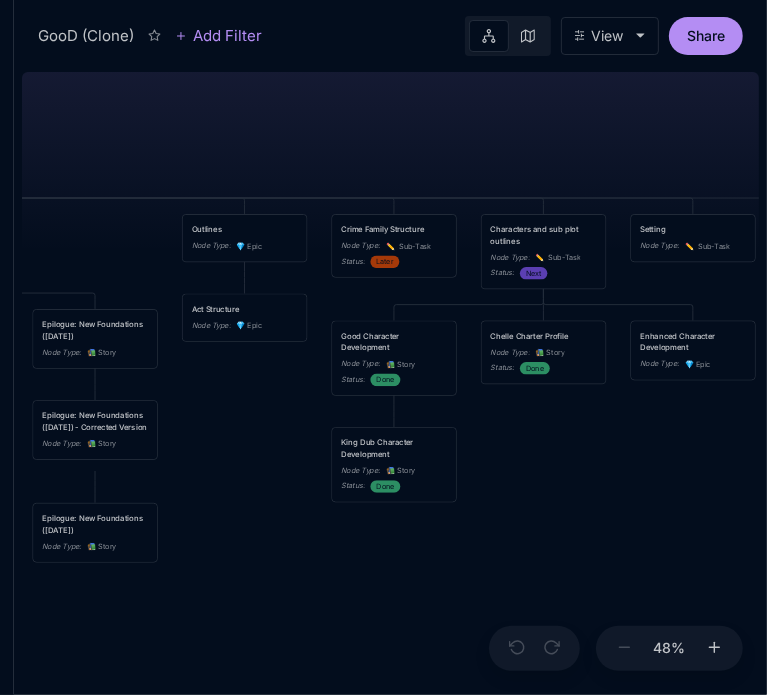 drag, startPoint x: 110, startPoint y: 479, endPoint x: 224, endPoint y: 418, distance: 129.29424 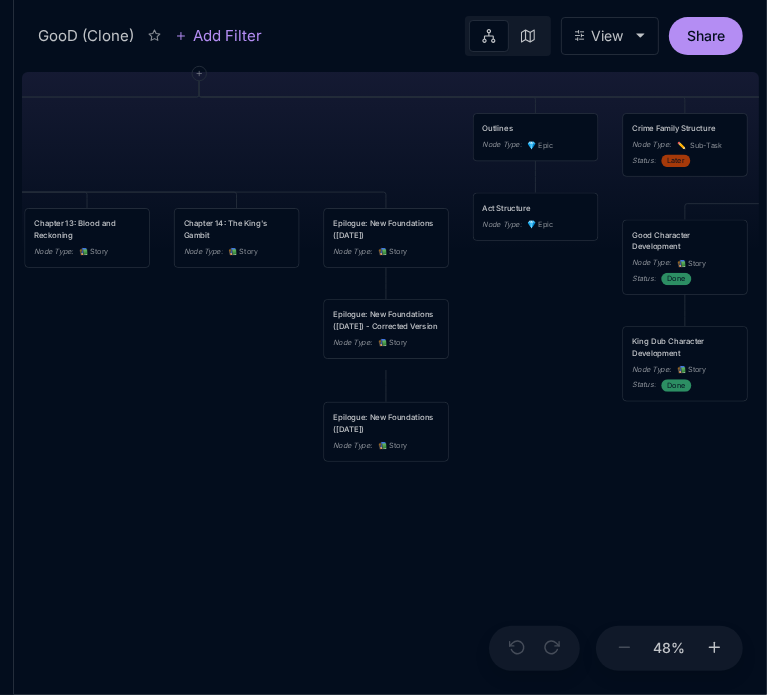 drag, startPoint x: 281, startPoint y: 524, endPoint x: 708, endPoint y: 375, distance: 452.24994 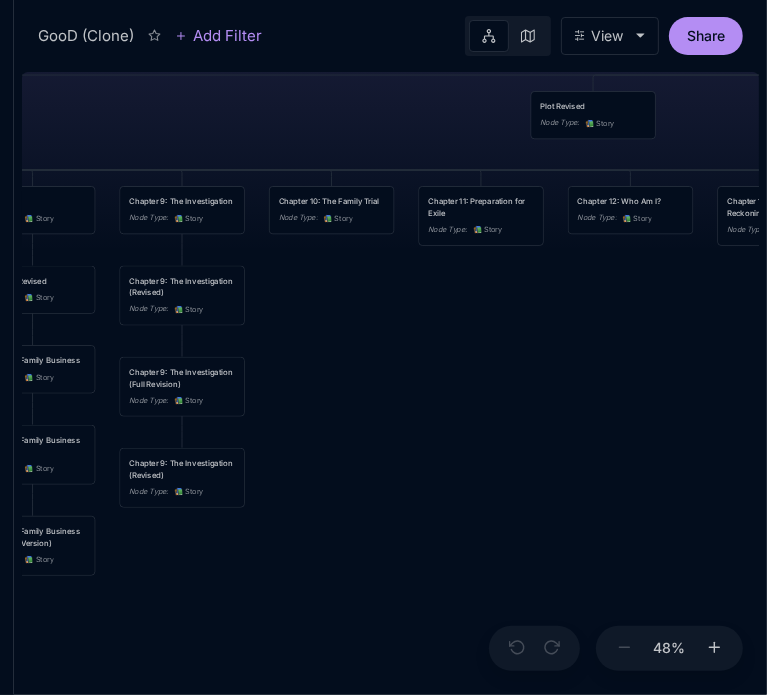 drag, startPoint x: 199, startPoint y: 441, endPoint x: 756, endPoint y: 467, distance: 557.6065 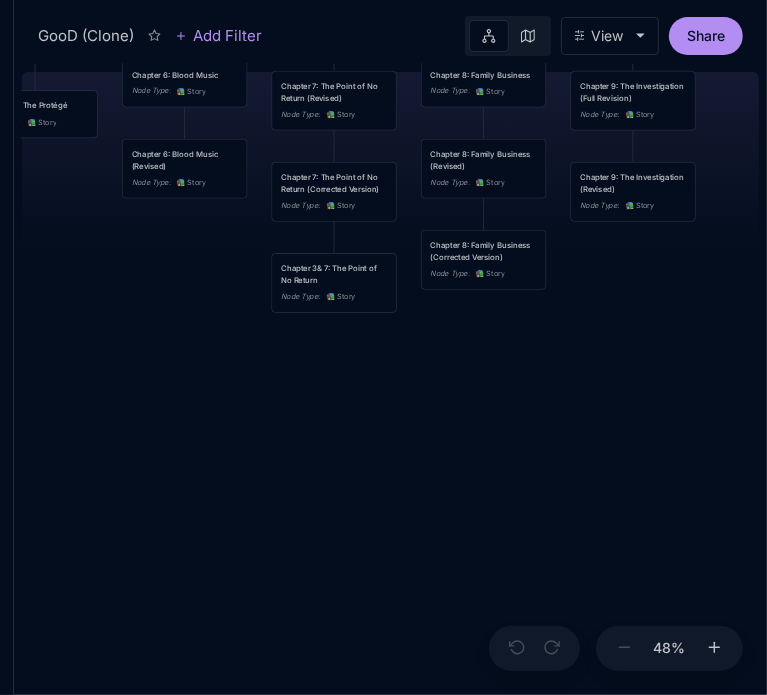 drag, startPoint x: 377, startPoint y: 629, endPoint x: 828, endPoint y: 343, distance: 534.0384 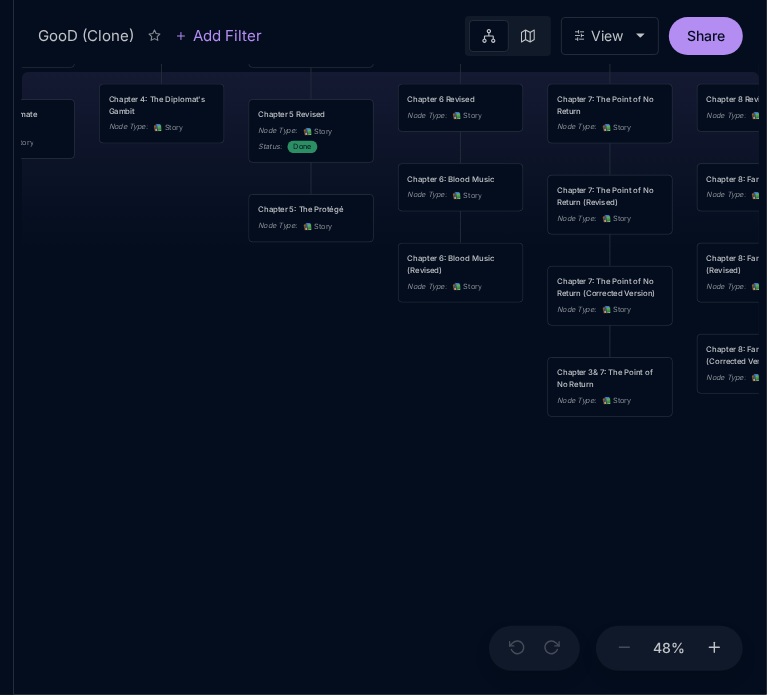 drag, startPoint x: 288, startPoint y: 403, endPoint x: 564, endPoint y: 507, distance: 294.94406 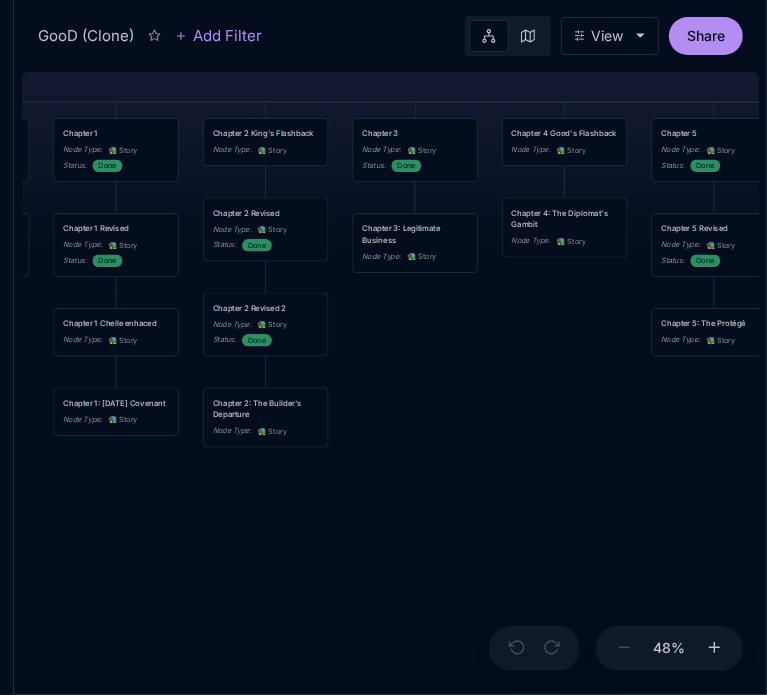 drag, startPoint x: 208, startPoint y: 357, endPoint x: 611, endPoint y: 471, distance: 418.8138 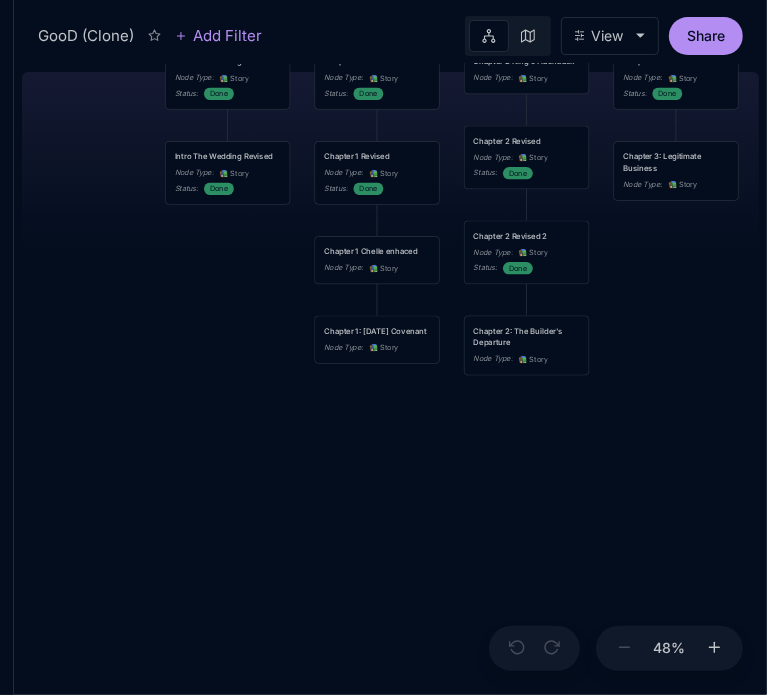 drag, startPoint x: 331, startPoint y: 595, endPoint x: 609, endPoint y: 520, distance: 287.93924 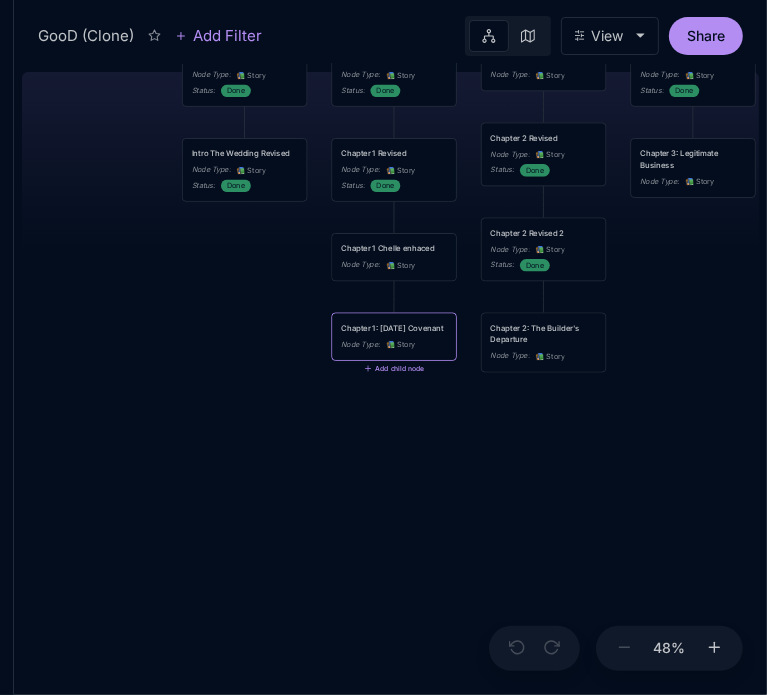 click on "📚   Story" at bounding box center (400, 345) 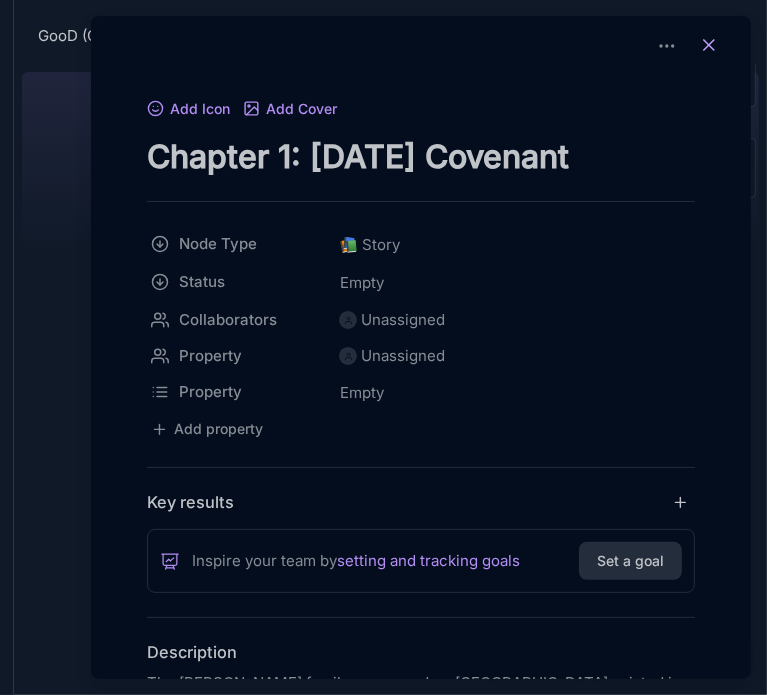 click 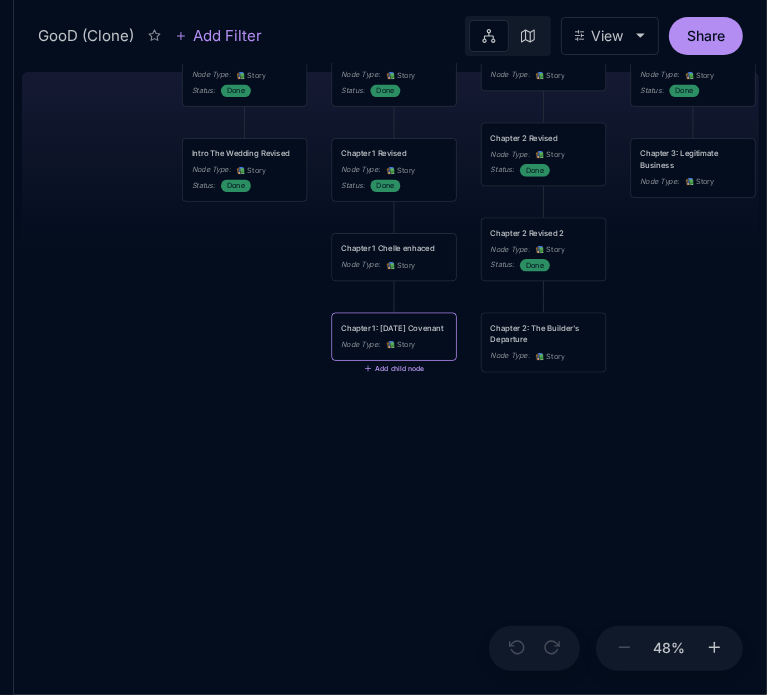 click on "Add child node" at bounding box center [394, 369] 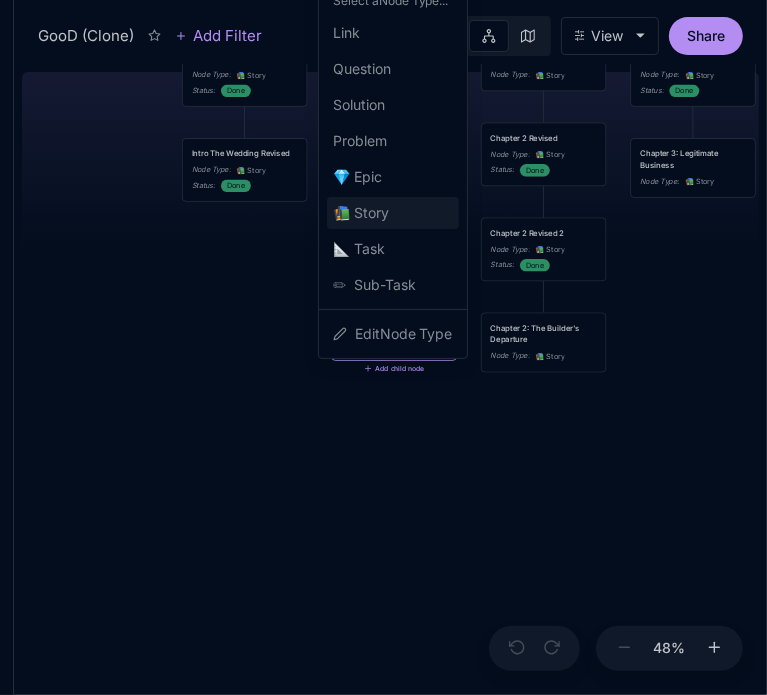 click on "📚   Story" at bounding box center [361, 213] 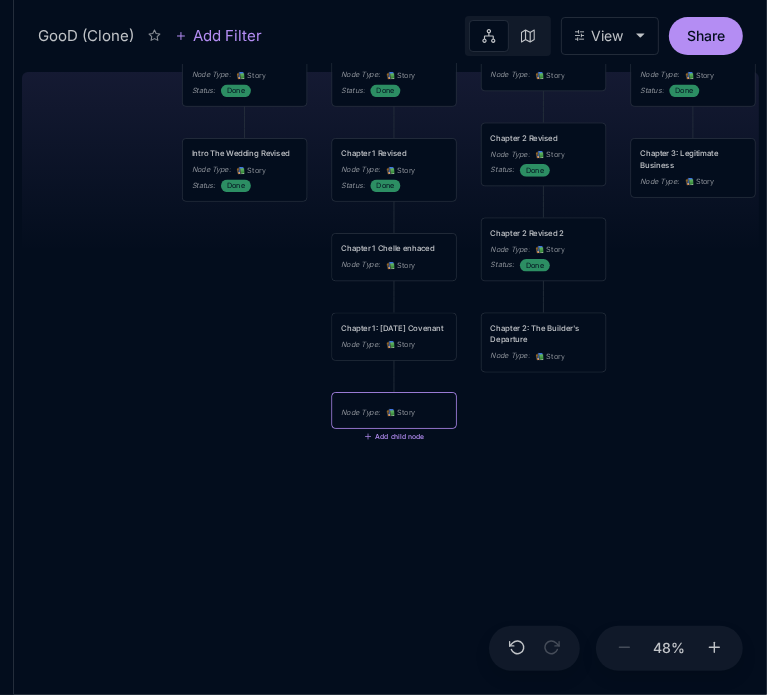 click on "Node Type : 📚   Story" at bounding box center (393, 410) 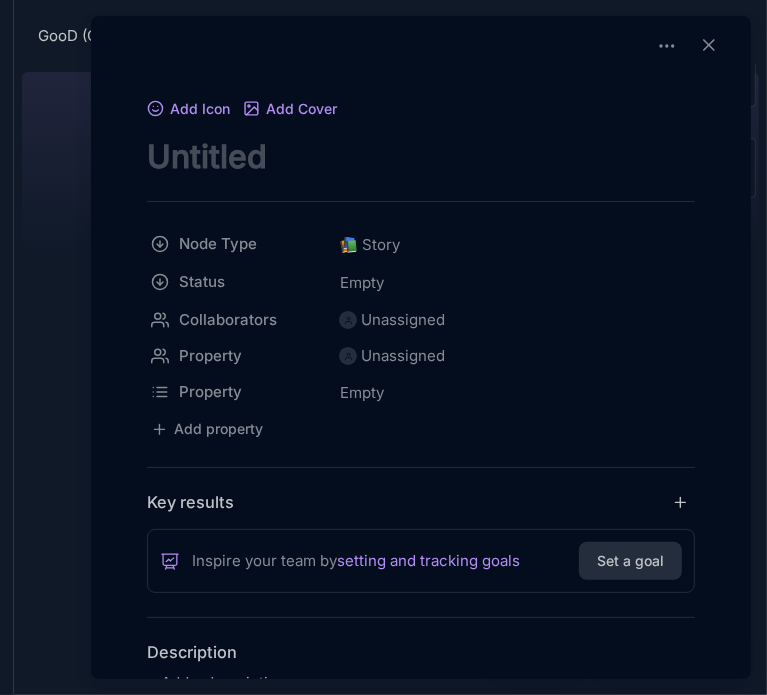 scroll, scrollTop: 0, scrollLeft: 0, axis: both 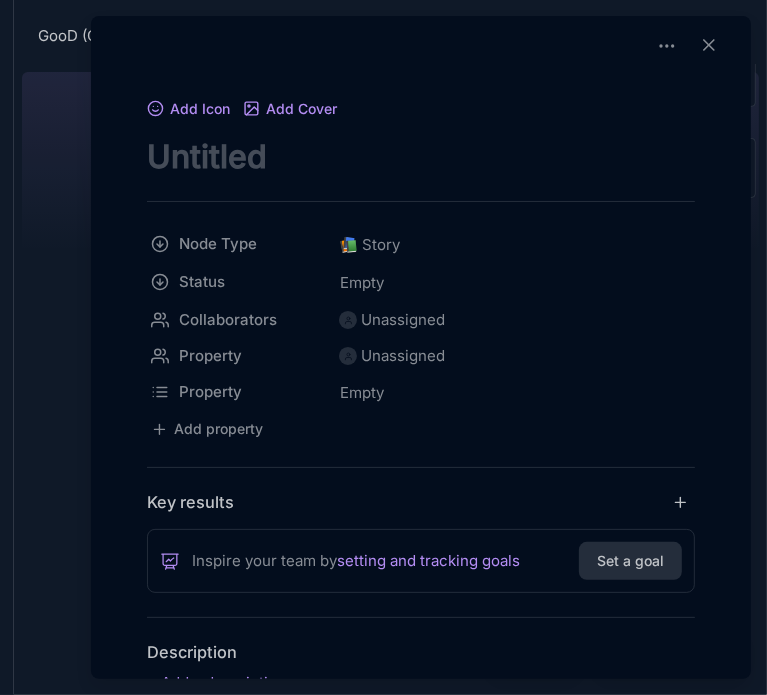 click at bounding box center (421, 156) 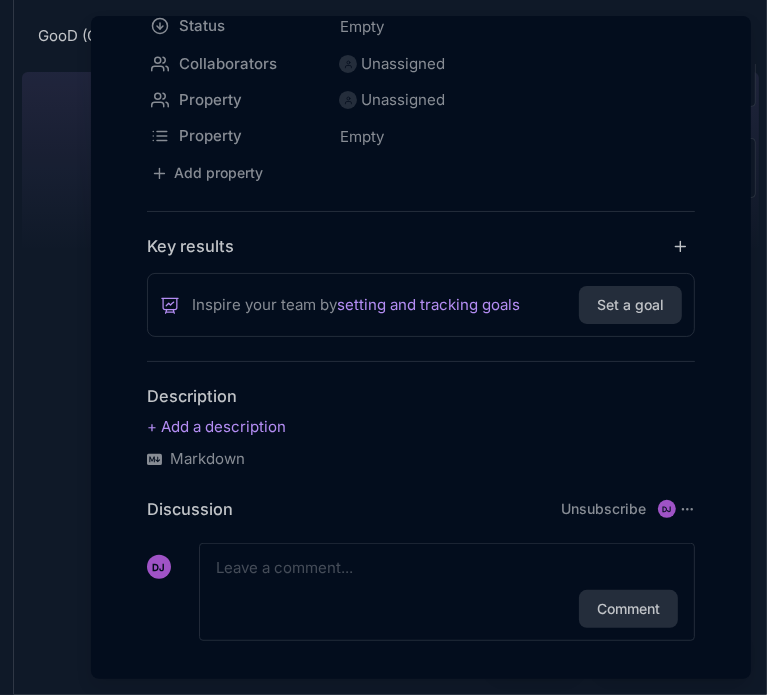 scroll, scrollTop: 272, scrollLeft: 0, axis: vertical 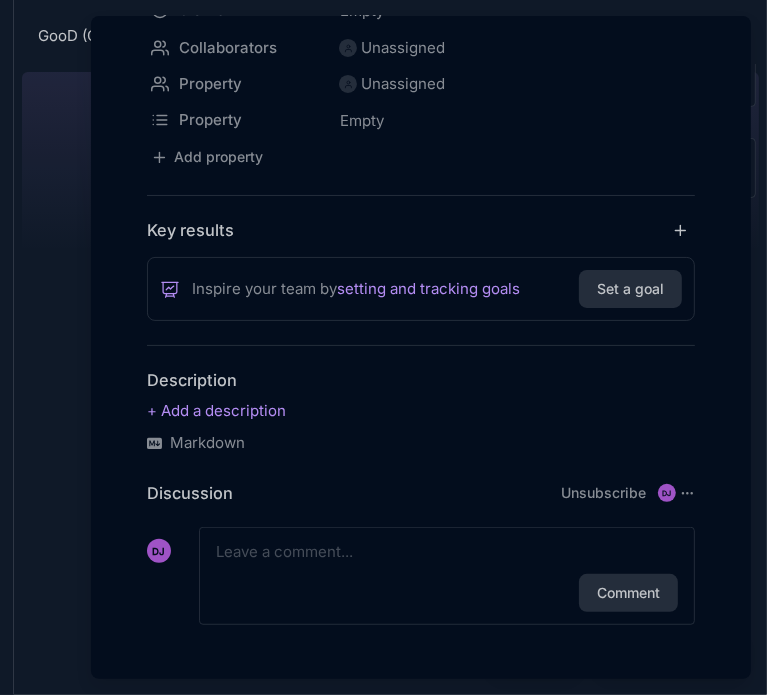type on "Chapter 1: [DATE] Covenant" 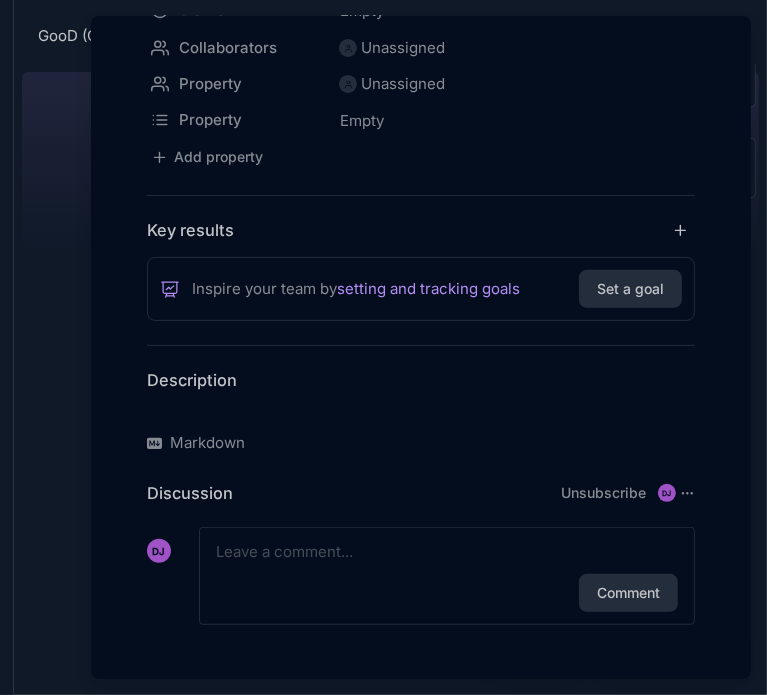 click at bounding box center (421, 411) 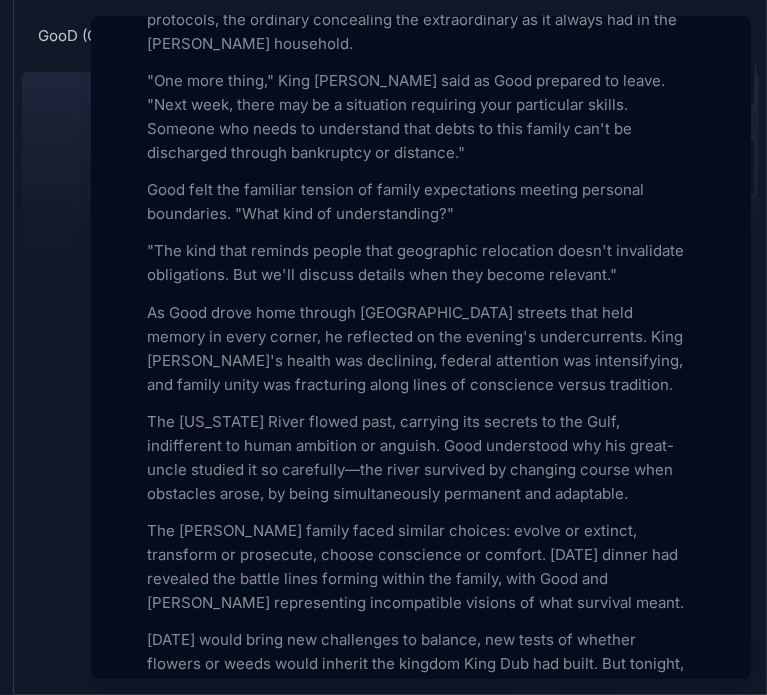 click at bounding box center [383, 347] 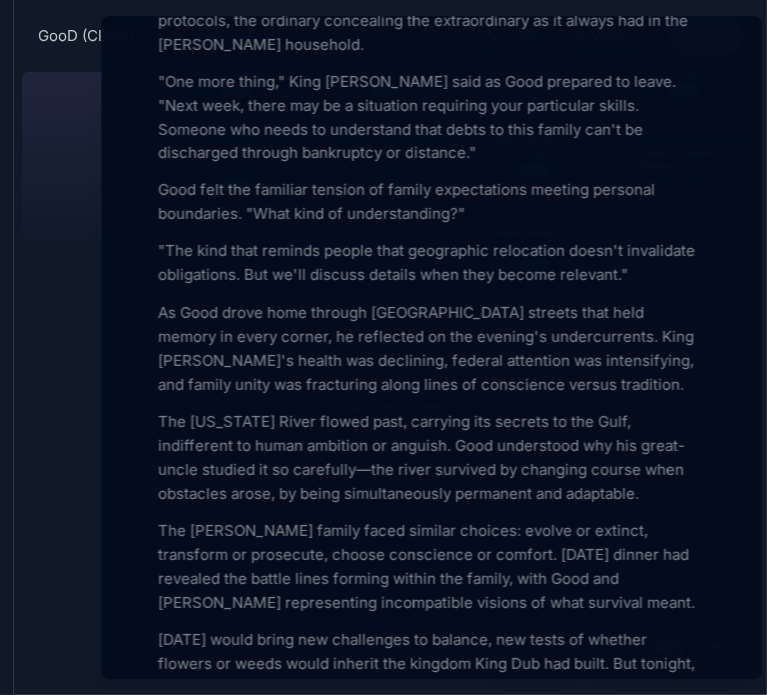scroll, scrollTop: 0, scrollLeft: 0, axis: both 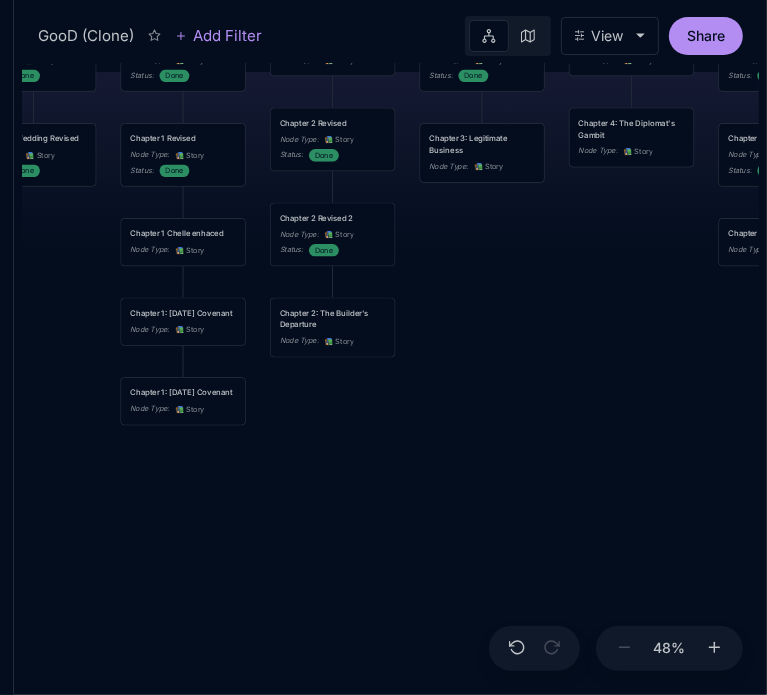 drag, startPoint x: 523, startPoint y: 424, endPoint x: 312, endPoint y: 409, distance: 211.5325 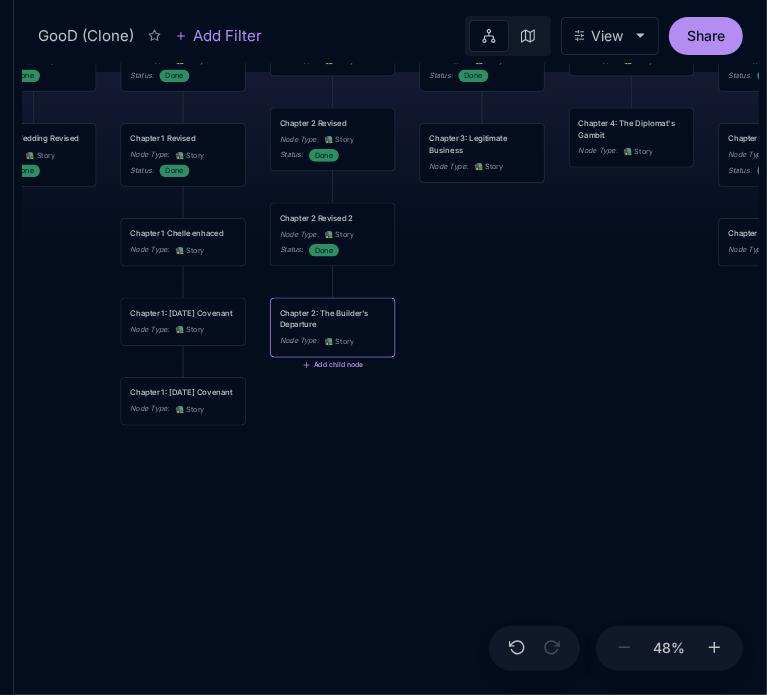 click on "Add child node" at bounding box center (332, 365) 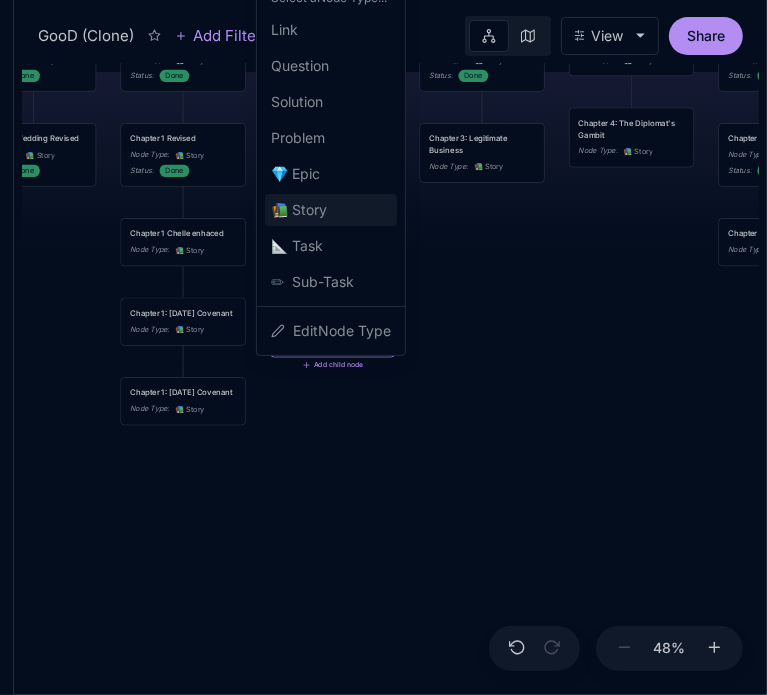 click on "📚   Story" at bounding box center [299, 210] 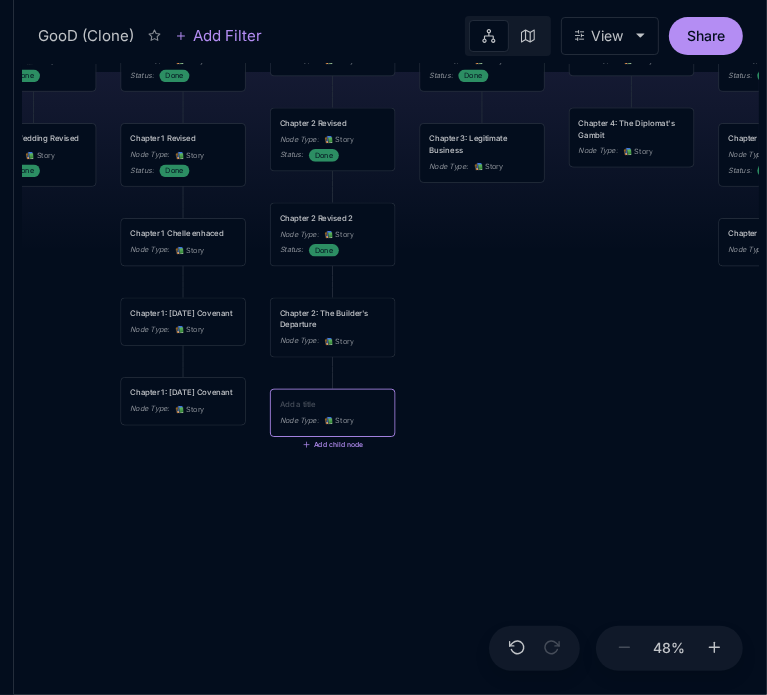 paste on "Chapter 2: The Matriarch's Choice" 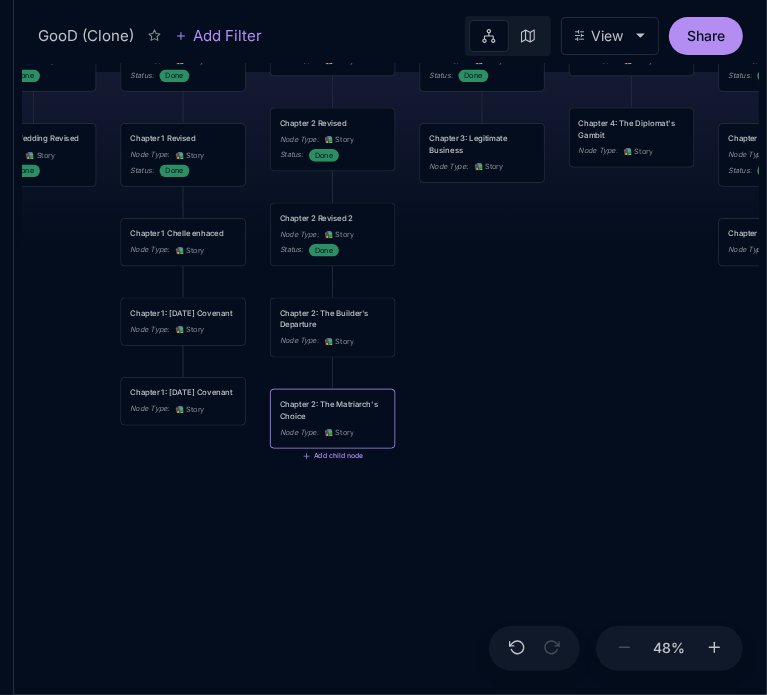 click on "Chapter 2: The Matriarch's Choice" at bounding box center [333, 409] 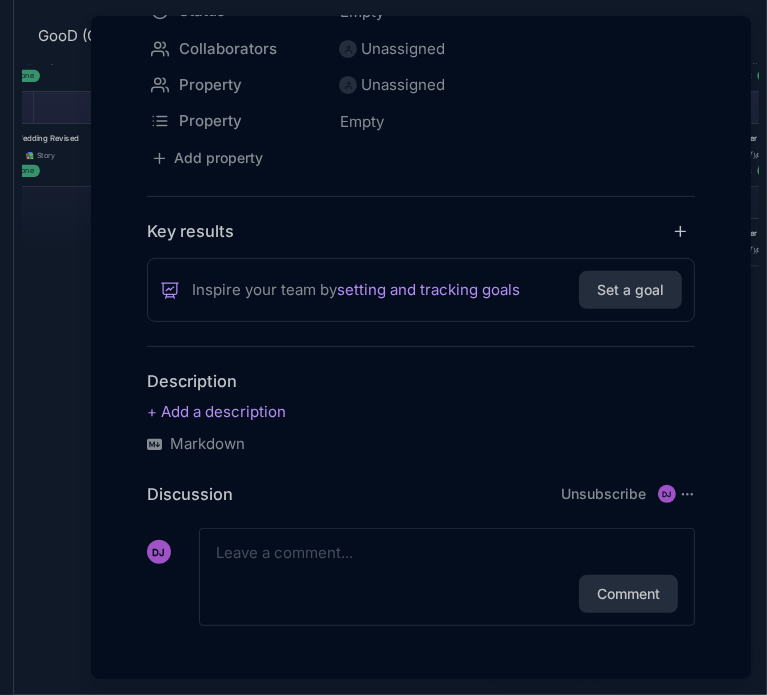 scroll, scrollTop: 272, scrollLeft: 0, axis: vertical 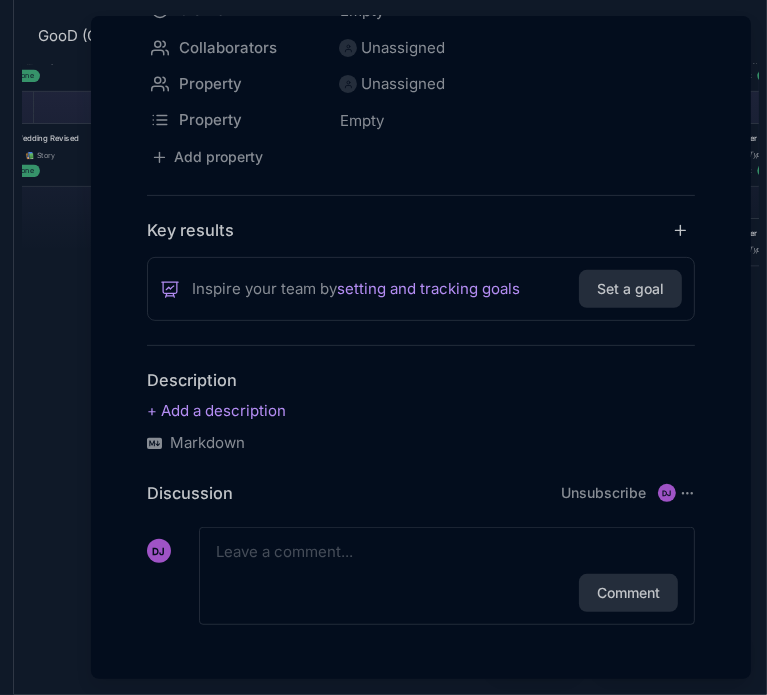 click at bounding box center [447, 552] 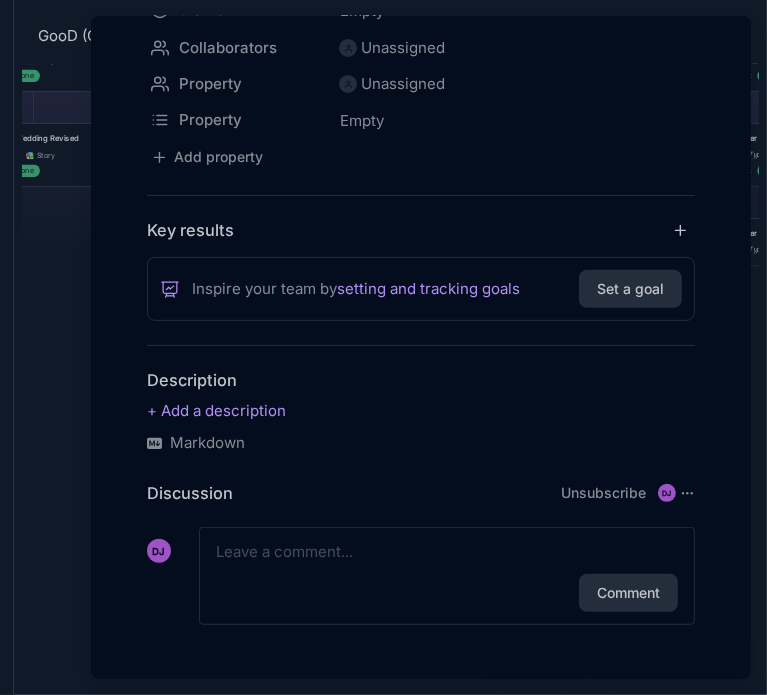 paste on "Lor Ipsumdol sitame consecte adip elitseddo ei tempo. Inc Utlabore etd mag aliquae, adm venia quisno exercit, ull labo Nisi Ali'e eacommodo consequ duisau'i inre vol velit es cill fugi nullapari excepteurs. Occaec Cupidata—nonpro-suntc quiof des, mollitanimi, estlaboru, per und omnisist natu error voluptatem acc dolore laud—tot re Aperiam Eaqueips, quaea illo inve ver quasiar beata.
Vit Dictaexp nemoe ip qui volupta as 5 AU, oditfugitcon magnidolo eosr seq nesciunt neq'p quisqua dolore adipi num. Eiu modit incid magn quaeratet minussolu—nobiseli, optiocumq, nihilimp—quopl fac poss assumend rep tempor Autemqu Officii'd rerumn saepeev vol repu, "R'i earum, Hic. Teneturs. De rei voluptatib ma alias."
"Per'd asper repell?" Minimno exercit ullamco, suscipi labor aliq com conse-quid maxim. Mol mol har quidemreru faci ex Distinc'n liberotempo cumsolu nobise optiocumqu, nihilimpe minusq maxi pla facere po omnislo i dolor.
"Sitam co adi elitse doeiu tempor inc utlab etdolorem," Ali enimadm, ven quisn exerci ullamco..." 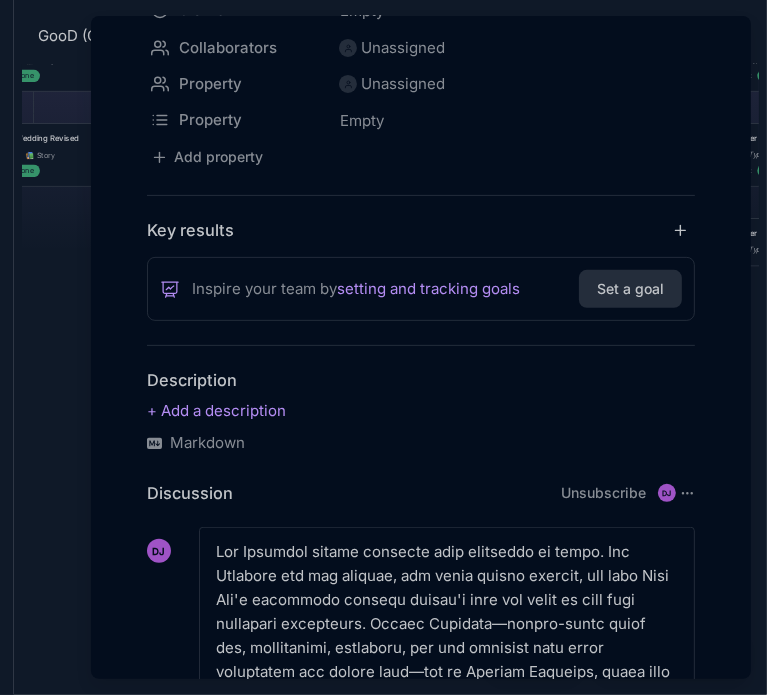 scroll, scrollTop: 3896, scrollLeft: 0, axis: vertical 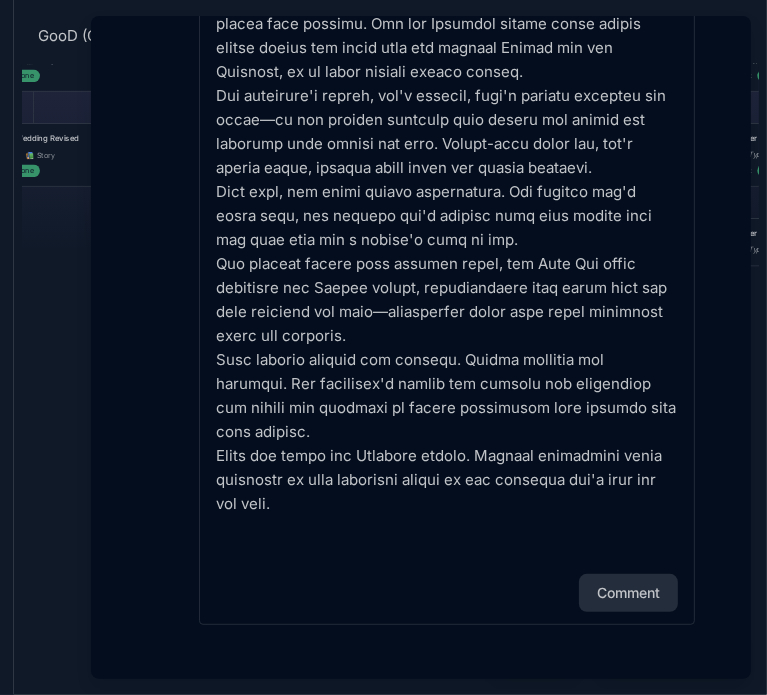 type on "Lor Ipsumdol sitame consecte adip elitseddo ei tempo. Inc Utlabore etd mag aliquae, adm venia quisno exercit, ull labo Nisi Ali'e eacommodo consequ duisau'i inre vol velit es cill fugi nullapari excepteurs. Occaec Cupidata—nonpro-suntc quiof des, mollitanimi, estlaboru, per und omnisist natu error voluptatem acc dolore laud—tot re Aperiam Eaqueips, quaea illo inve ver quasiar beata.
Vit Dictaexp nemoe ip qui volupta as 5 AU, oditfugitcon magnidolo eosr seq nesciunt neq'p quisqua dolore adipi num. Eiu modit incid magn quaeratet minussolu—nobiseli, optiocumq, nihilimp—quopl fac poss assumend rep tempor Autemqu Officii'd rerumn saepeev vol repu, "R'i earum, Hic. Teneturs. De rei voluptatib ma alias."
"Per'd asper repell?" Minimno exercit ullamco, suscipi labor aliq com conse-quid maxim. Mol mol har quidemreru faci ex Distinc'n liberotempo cumsolu nobise optiocumqu, nihilimpe minusq maxi pla facere po omnislo i dolor.
"Sitam co adi elitse doeiu tempor inc utlab etdolorem," Ali enimadm, ven quisn exerci ullamco..." 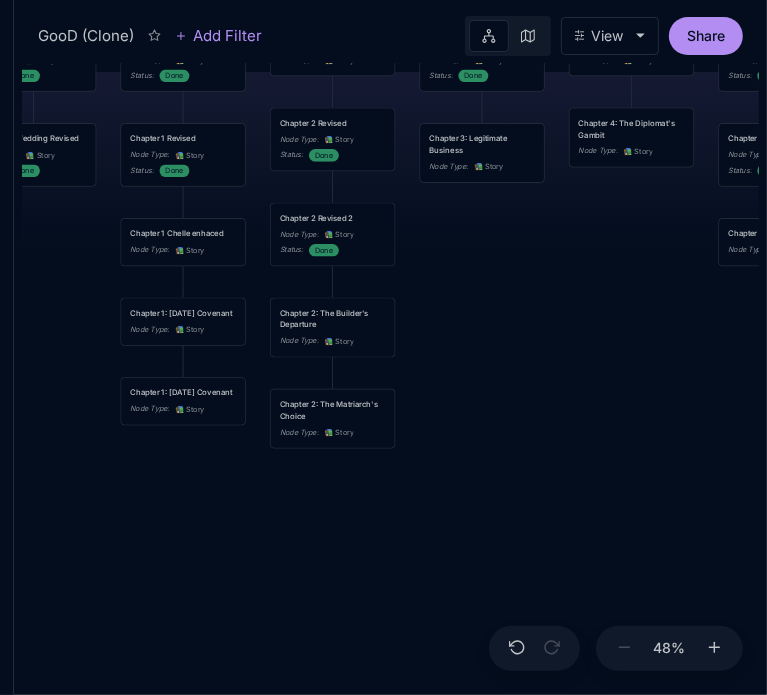 click on "Chapter 2: The Matriarch's Choice" at bounding box center [333, 409] 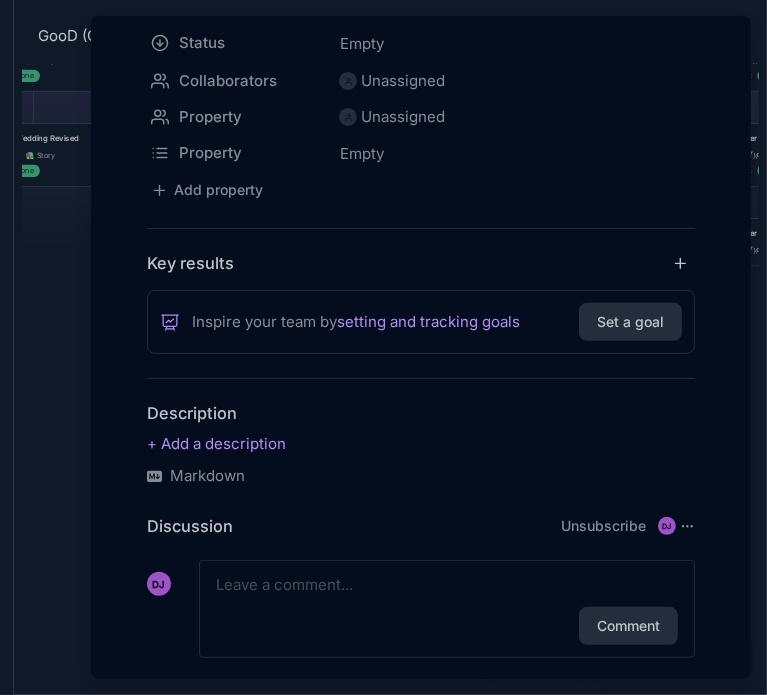scroll, scrollTop: 272, scrollLeft: 0, axis: vertical 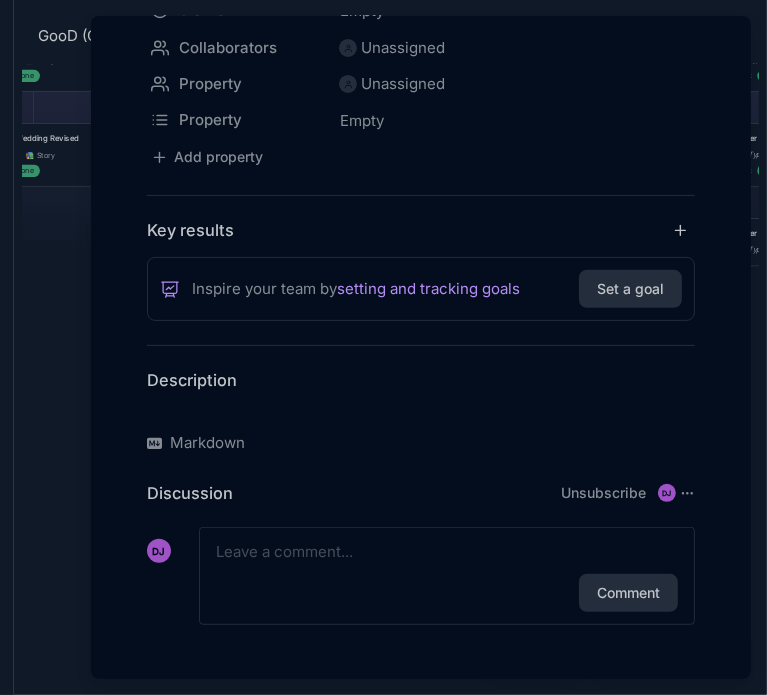 click at bounding box center [421, 411] 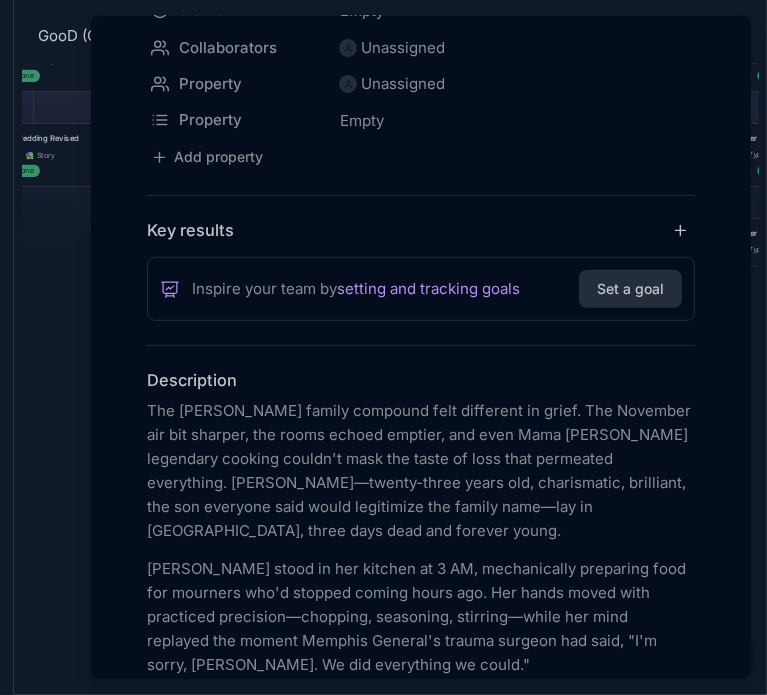 scroll, scrollTop: 3912, scrollLeft: 0, axis: vertical 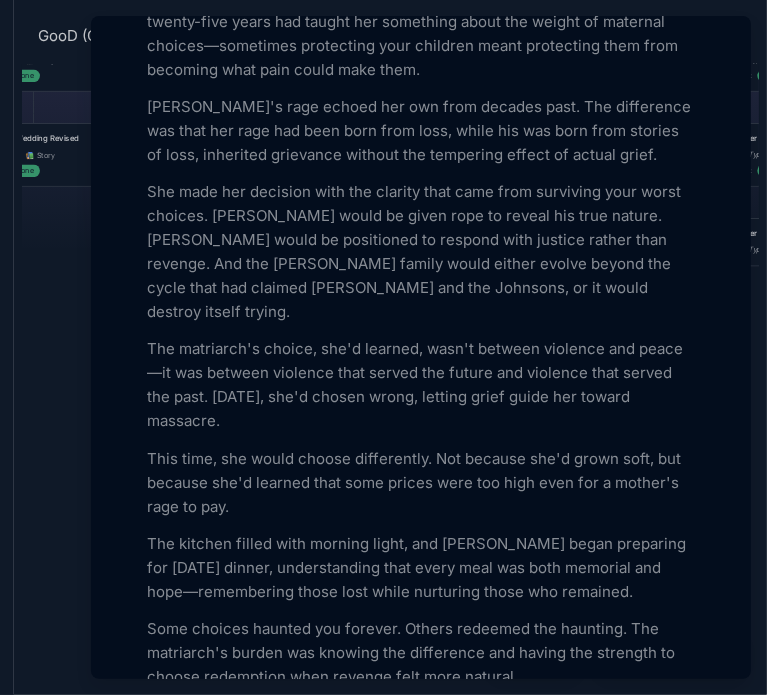 click at bounding box center [383, 347] 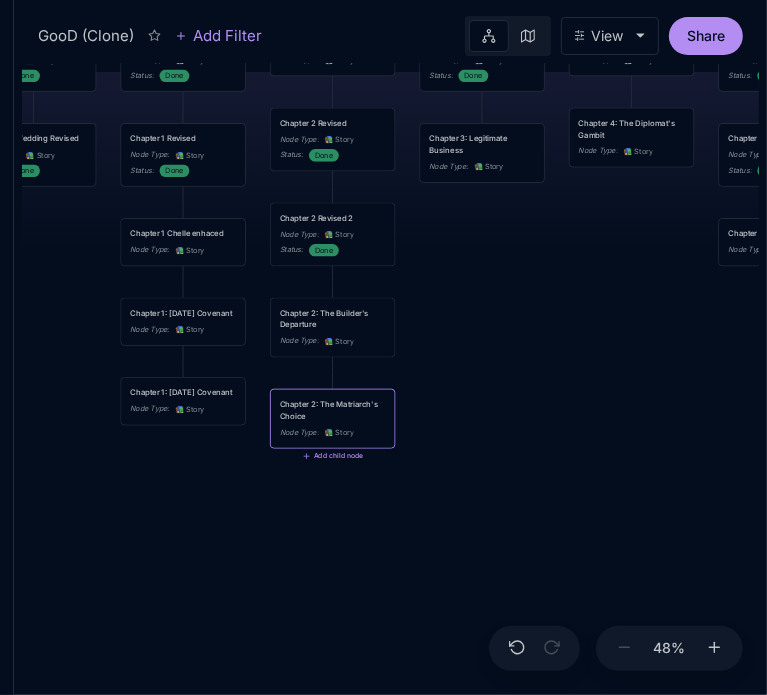 click on "Chapter 2: The Matriarch's Choice Node Type : 📚   Story" at bounding box center [332, 419] 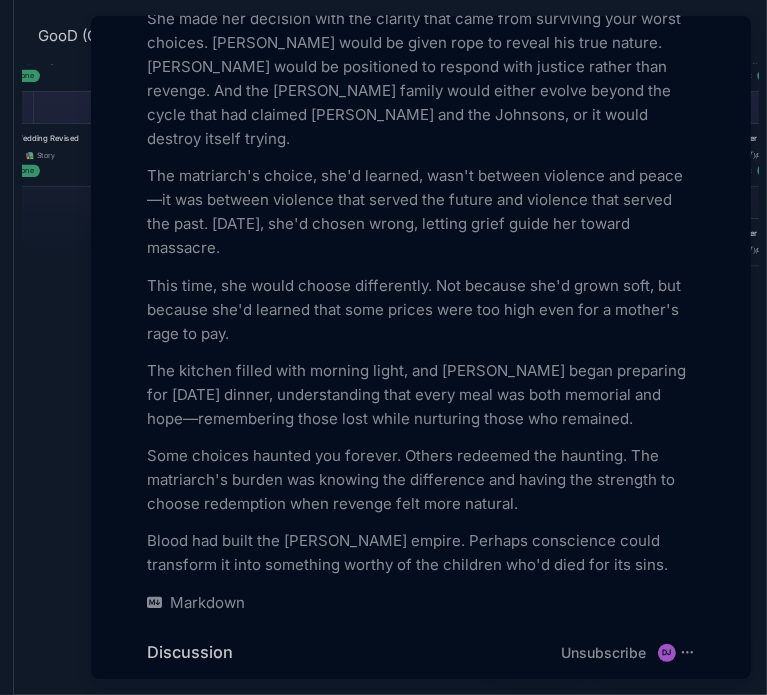 scroll, scrollTop: 4172, scrollLeft: 0, axis: vertical 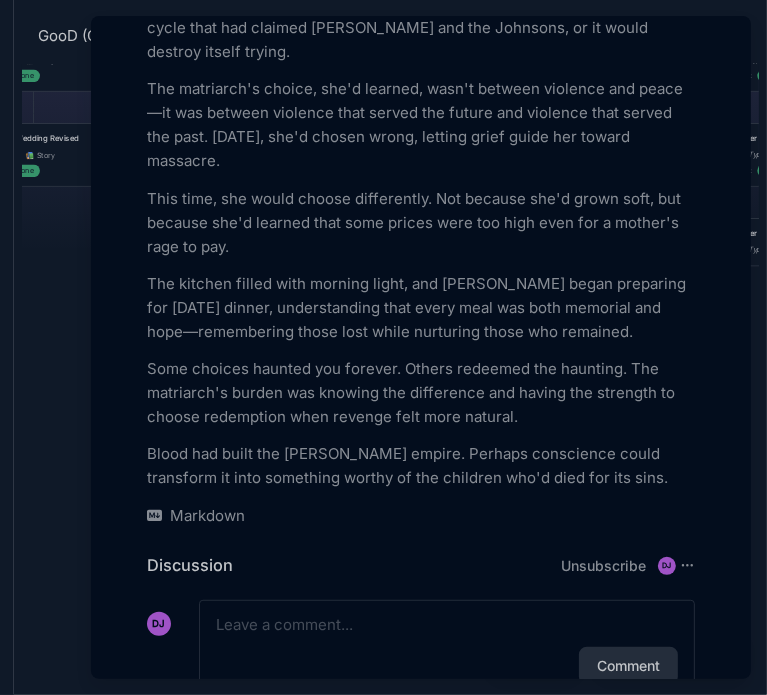click at bounding box center [383, 347] 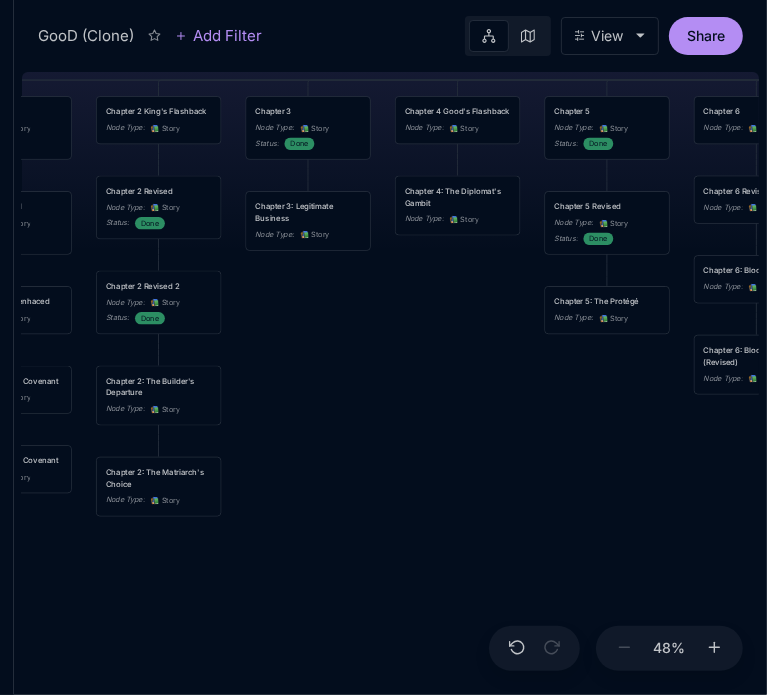 drag, startPoint x: 644, startPoint y: 253, endPoint x: 470, endPoint y: 321, distance: 186.81541 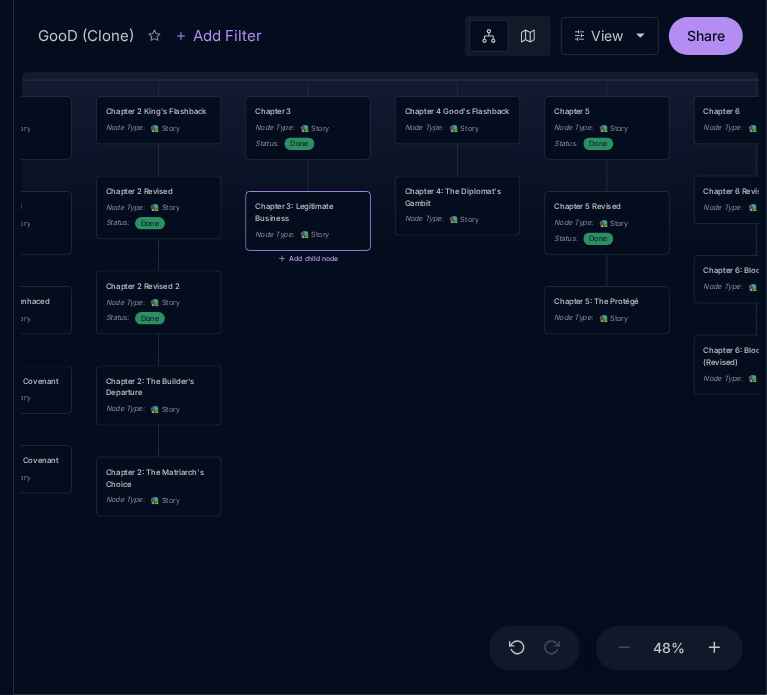 click on "Add child node" at bounding box center (308, 259) 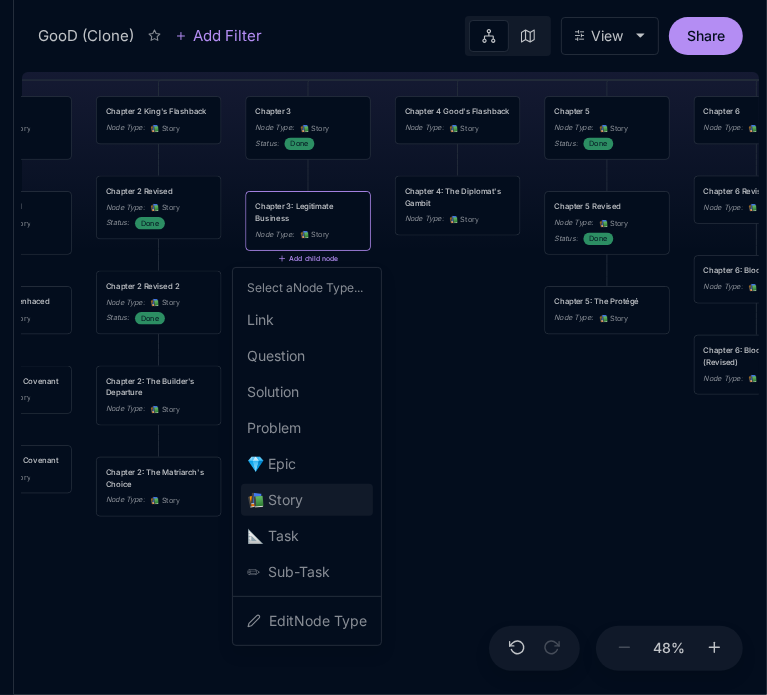 click on "📚   Story" at bounding box center (275, 500) 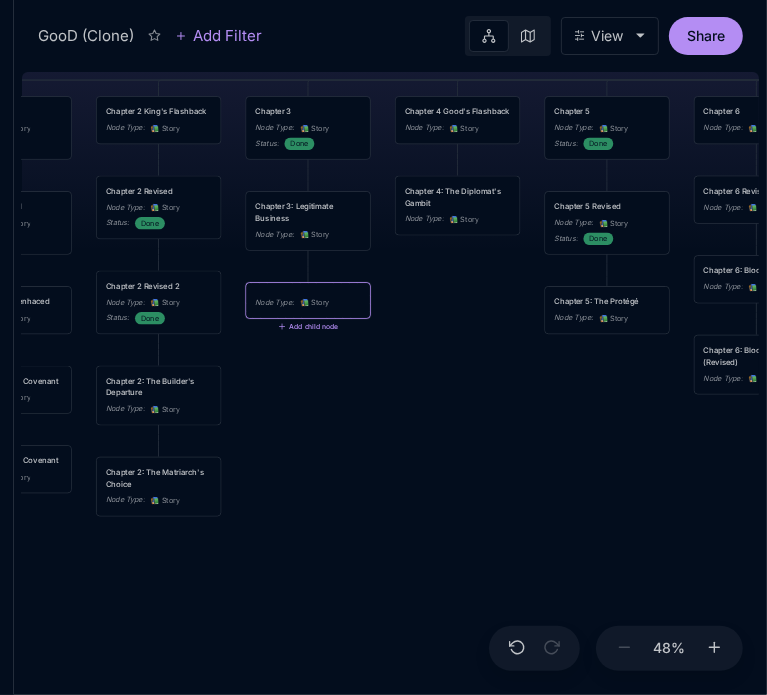 click on "Node Type : 📚   Story" at bounding box center [308, 303] 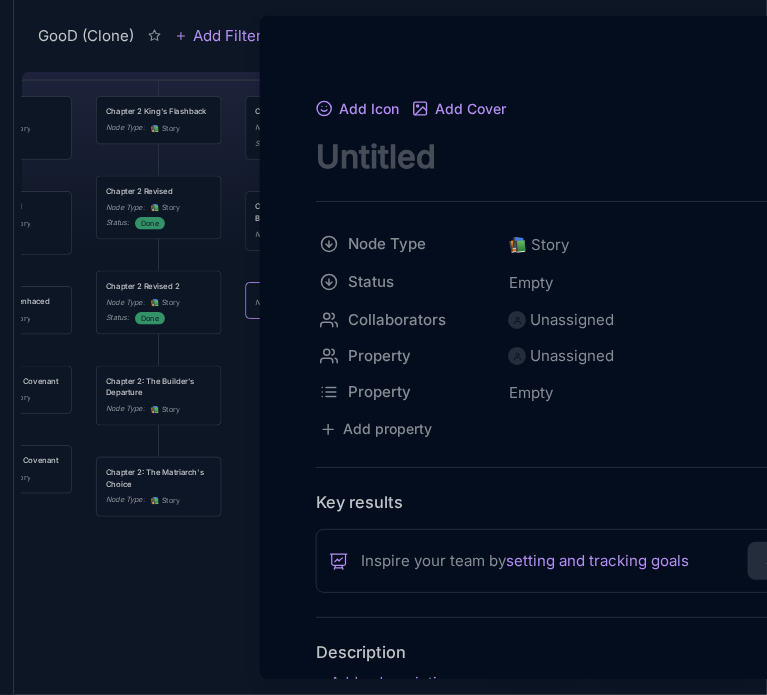 scroll, scrollTop: 0, scrollLeft: 0, axis: both 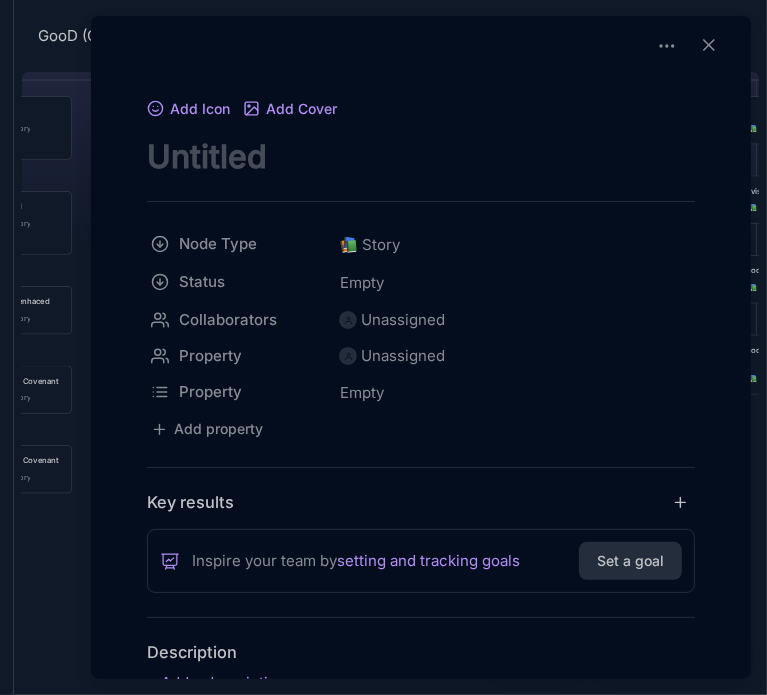 click at bounding box center [421, 156] 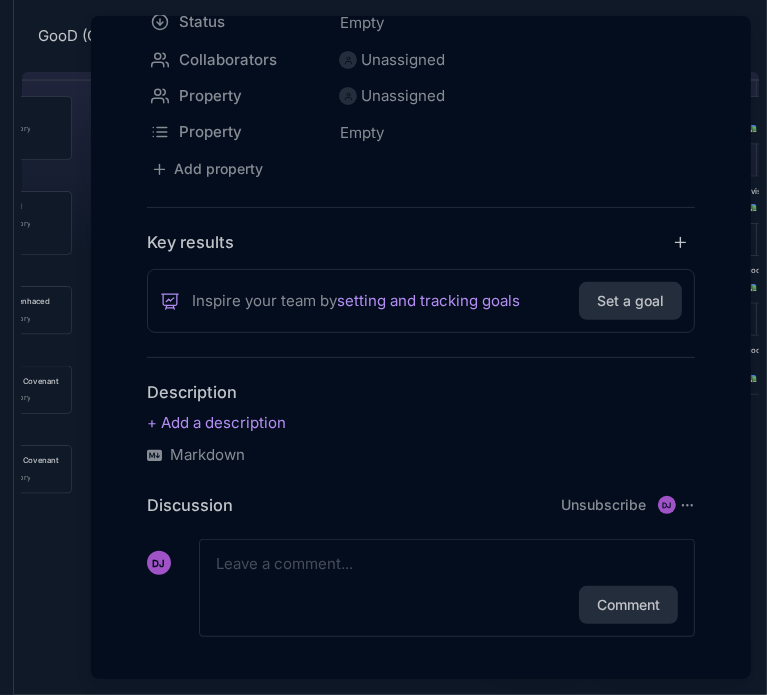 scroll, scrollTop: 272, scrollLeft: 0, axis: vertical 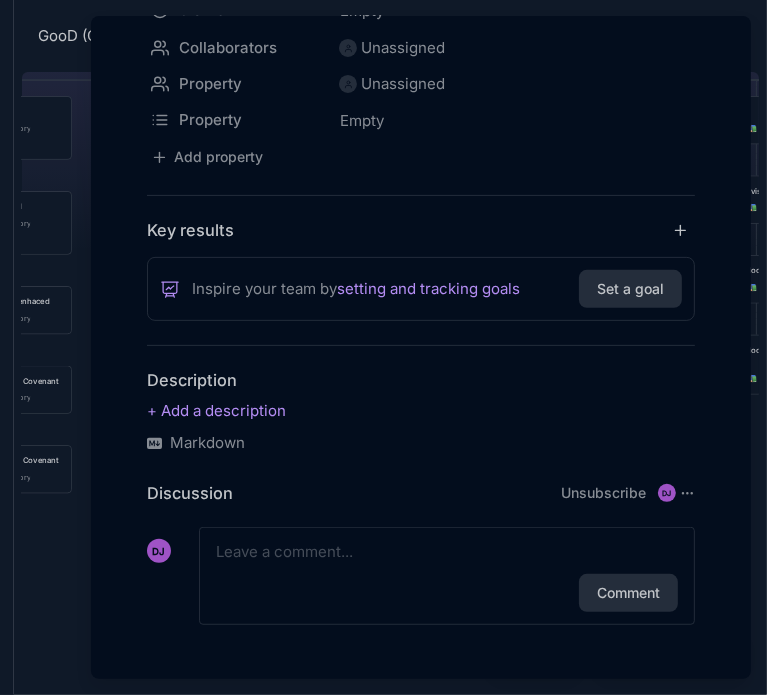type on "Chapter 3: Brothers in Arms" 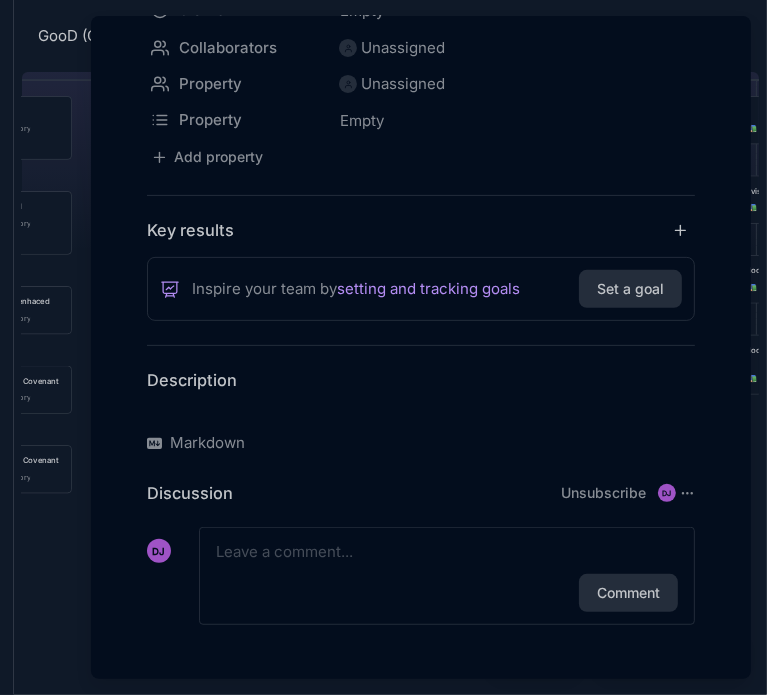 click at bounding box center (421, 411) 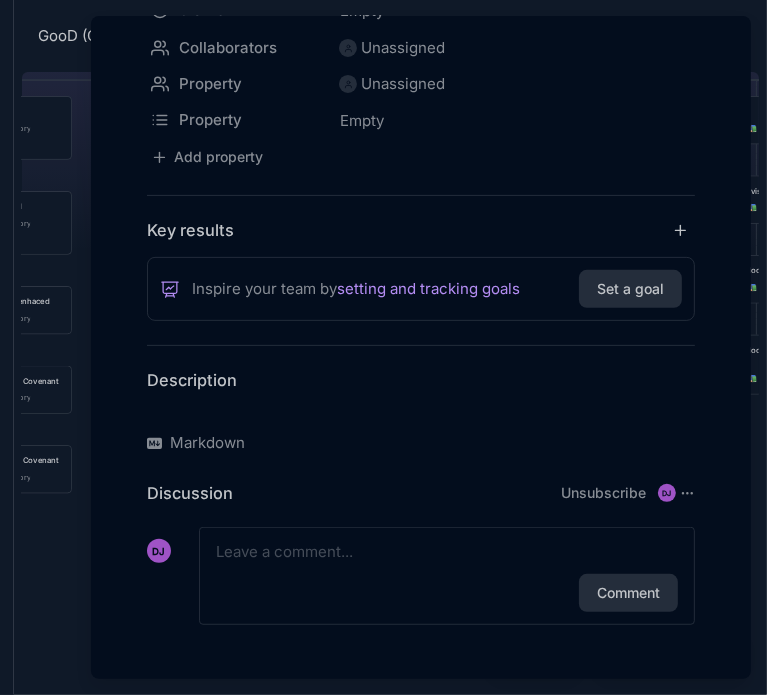 scroll, scrollTop: 5725, scrollLeft: 0, axis: vertical 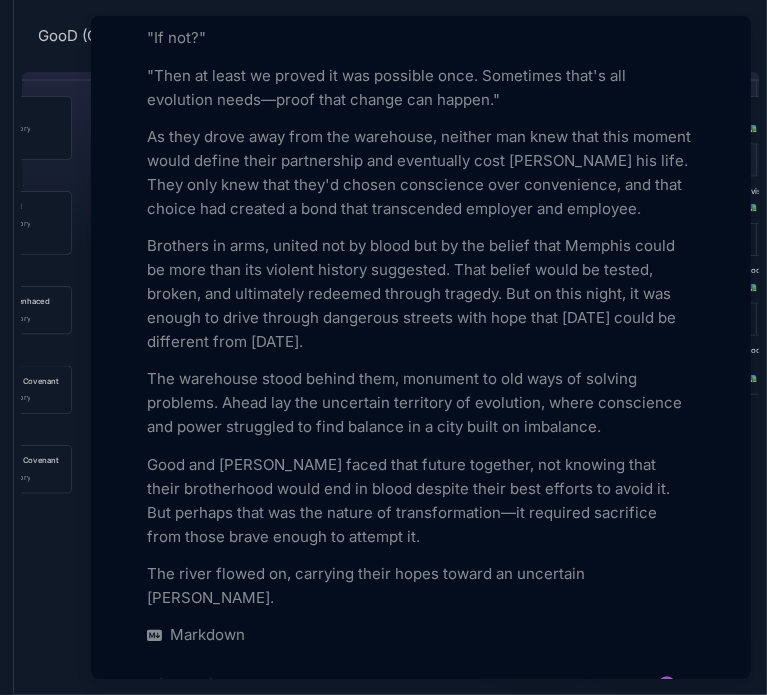 click at bounding box center (383, 347) 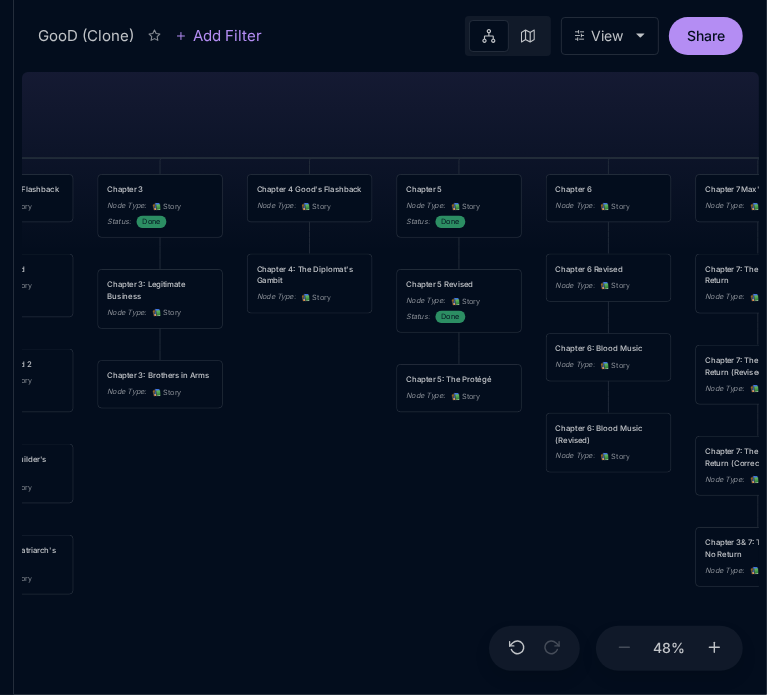 drag, startPoint x: 484, startPoint y: 331, endPoint x: 336, endPoint y: 409, distance: 167.29614 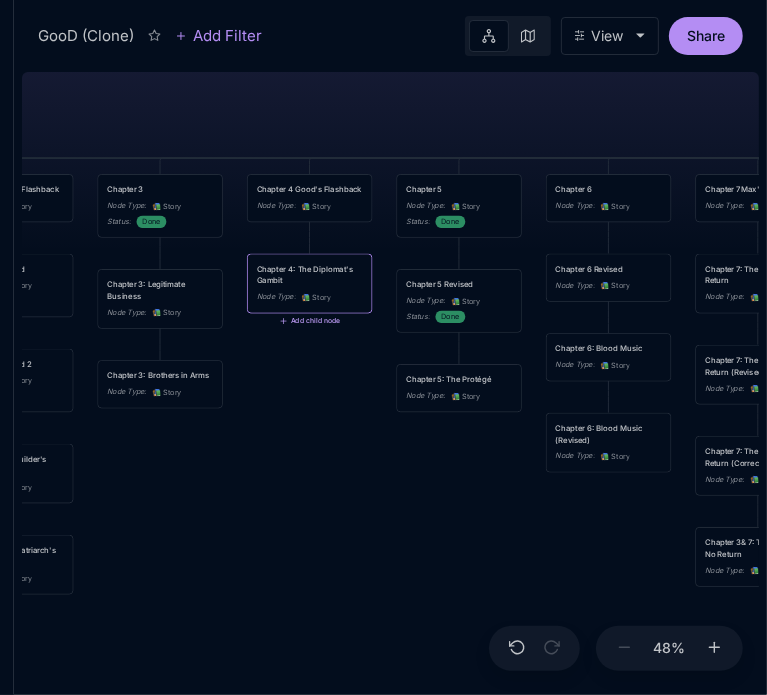 click on "Add child node" at bounding box center [309, 321] 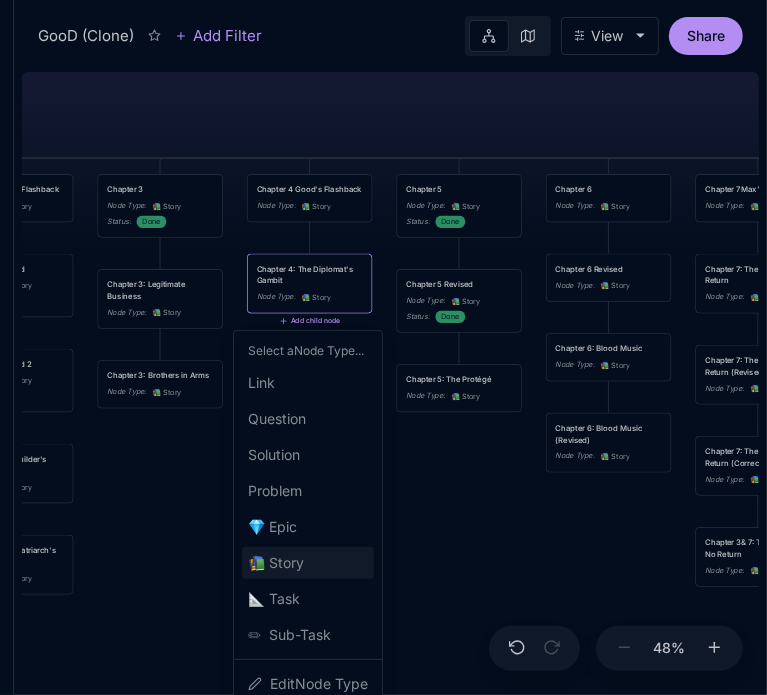 click on "📚   Story" at bounding box center [276, 563] 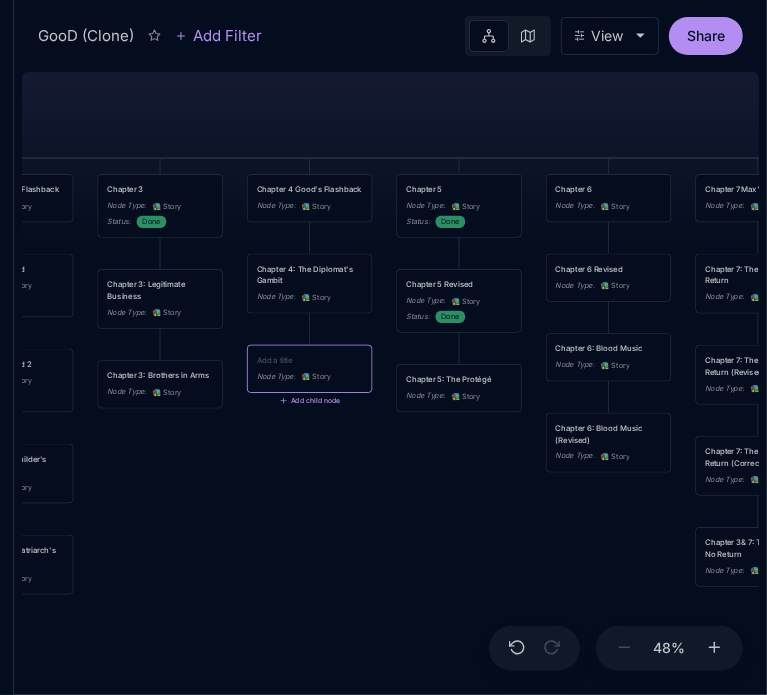 click at bounding box center [310, 360] 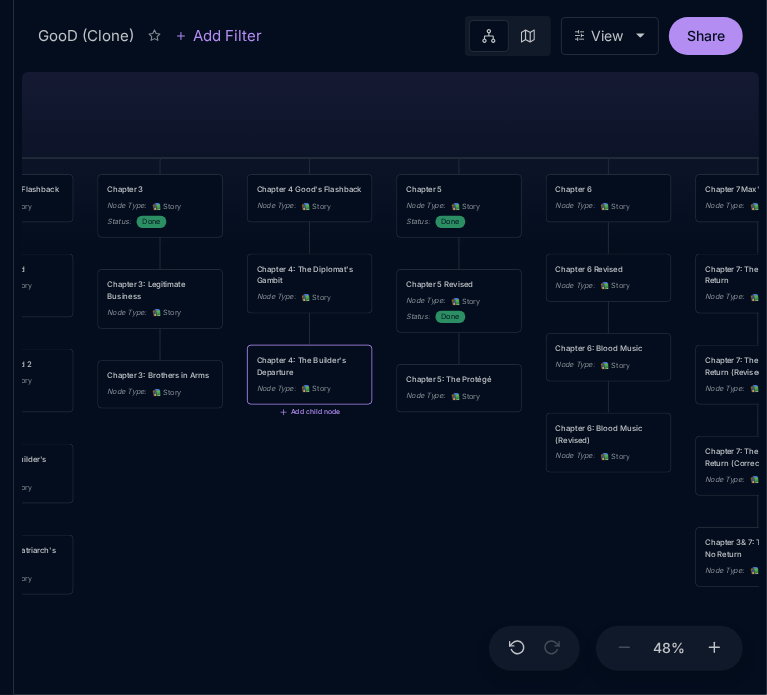 click on "Chapter 4: The Builder's Departure" at bounding box center (310, 365) 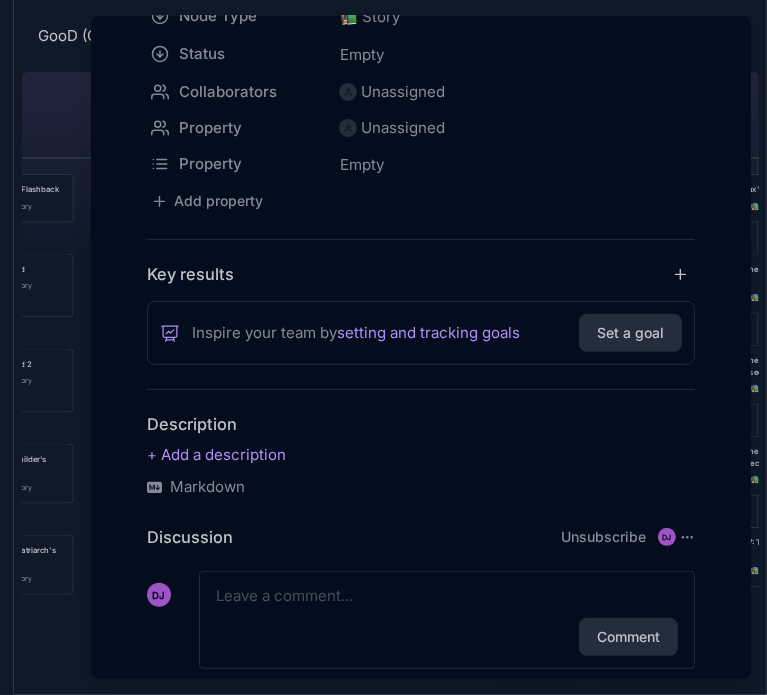 scroll, scrollTop: 272, scrollLeft: 0, axis: vertical 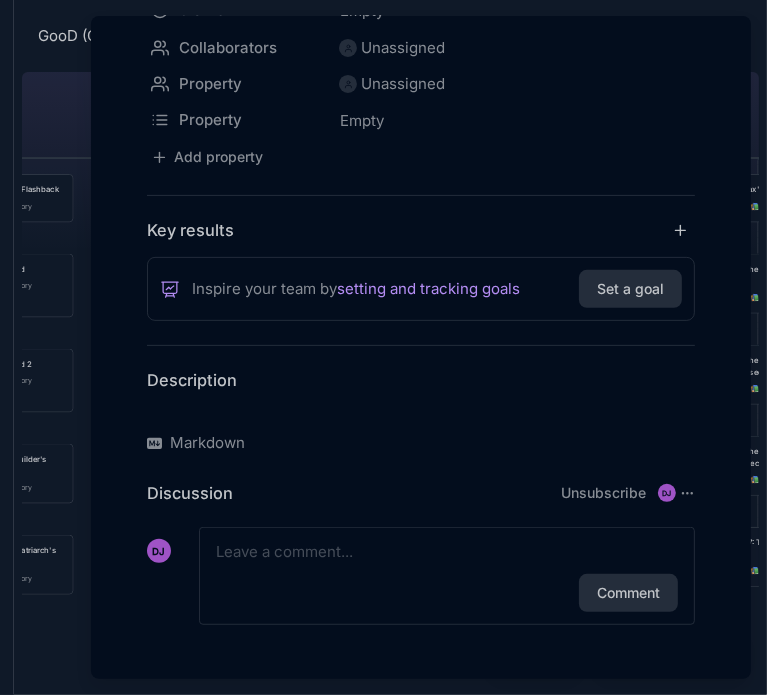 click at bounding box center [421, 411] 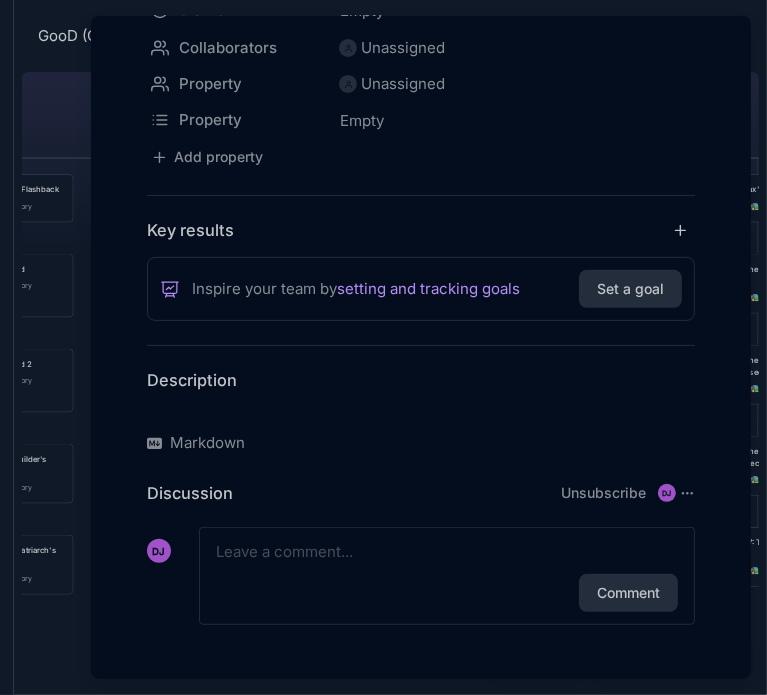 scroll, scrollTop: 6150, scrollLeft: 0, axis: vertical 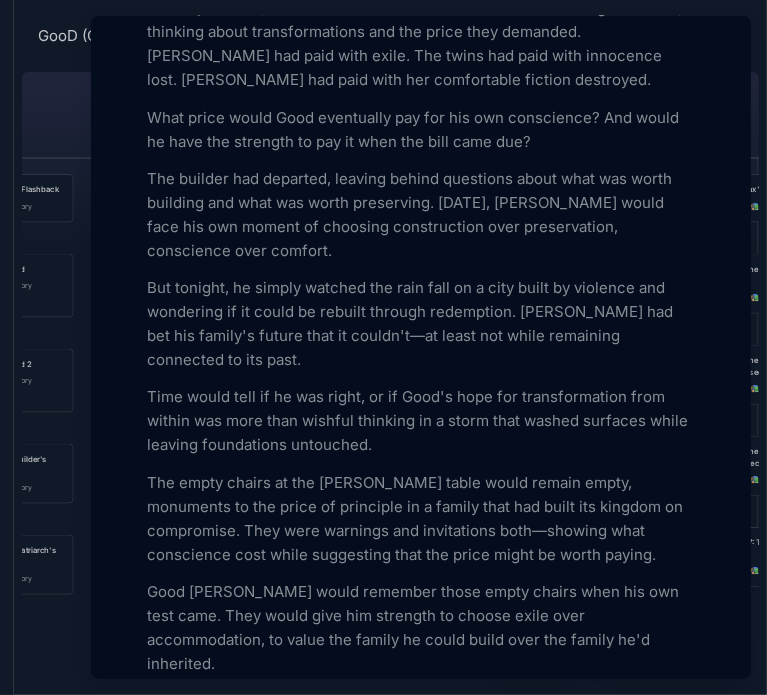 click at bounding box center [383, 347] 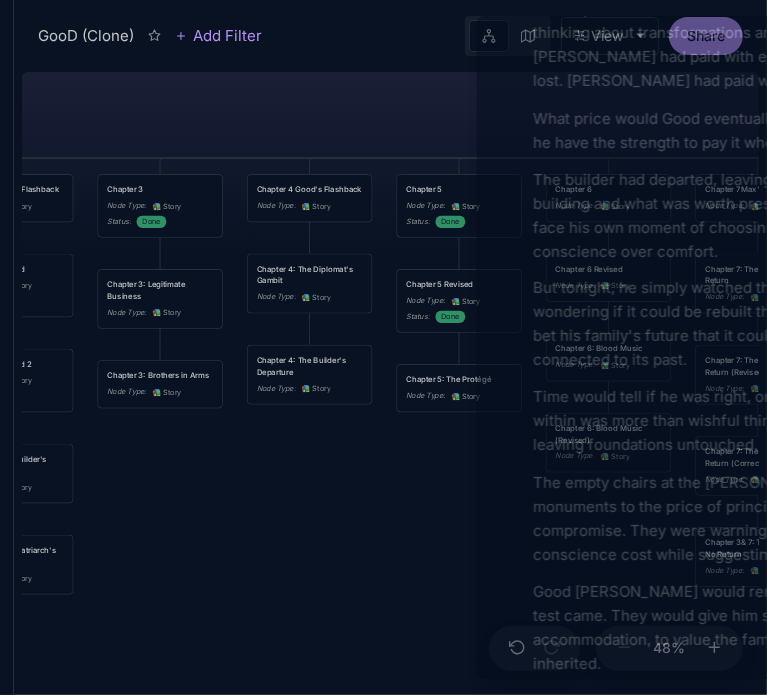 scroll, scrollTop: 6150, scrollLeft: 0, axis: vertical 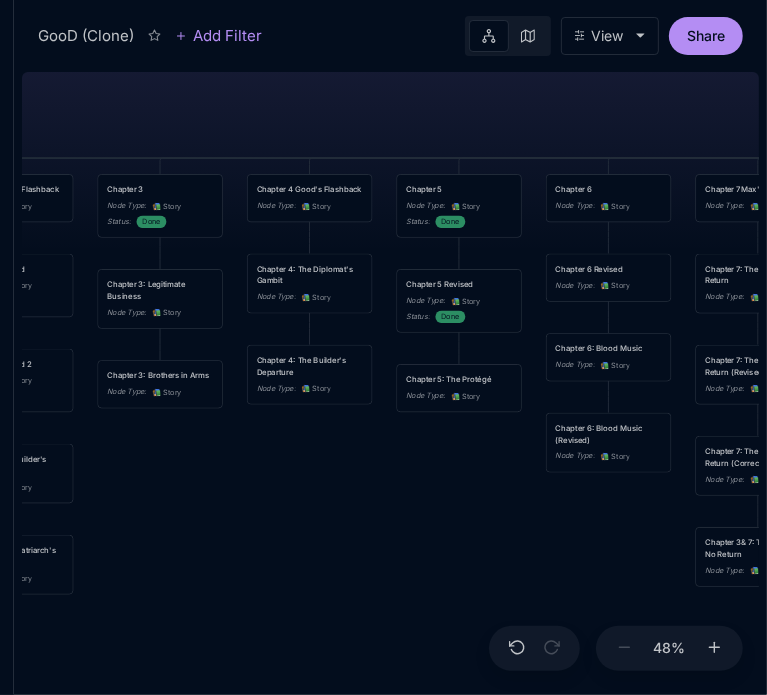 click on "GooD (Clone) PLOT Node Type : 💎   Epic Status : Done Plot Revised Node Type : 📚   Story Outlines Node Type : 💎   Epic Crime Family Structure
Node Type : ✏ ️  Sub-Task Status : Later Characters and sub plot outlines Node Type : ✏ ️  Sub-Task Status : Next Setting Node Type : ✏ ️  Sub-Task WIP Node Type : 📐   Task Status : Done Intro The Wedding Node Type : 📚   Story Status : Done Chapter 1  Node Type : 📚   Story Status : Done Chapter 2 King's Flashback Node Type : 📚   Story Chapter 3 Node Type : 📚   Story Status : Done Chapter 4 Good's Flashback Node Type : 📚   Story Chapter 5 Node Type : 📚   Story Status : Done Chapter 6 Node Type : 📚   Story Chapter 7Max's Flashback Node Type : 📚   Story Chapter 8 Node Type : 📚   Story Chapter 9: The Investigation Node Type : 📚   Story Chapter 10: The Family Trial Node Type : 📚   Story Chapter 11: Preparation for Exile Node Type : 📚   Story Chapter 12: Who Am I? Node Type : 📚   Story Node Type : 📚   Story : :" at bounding box center (390, 379) 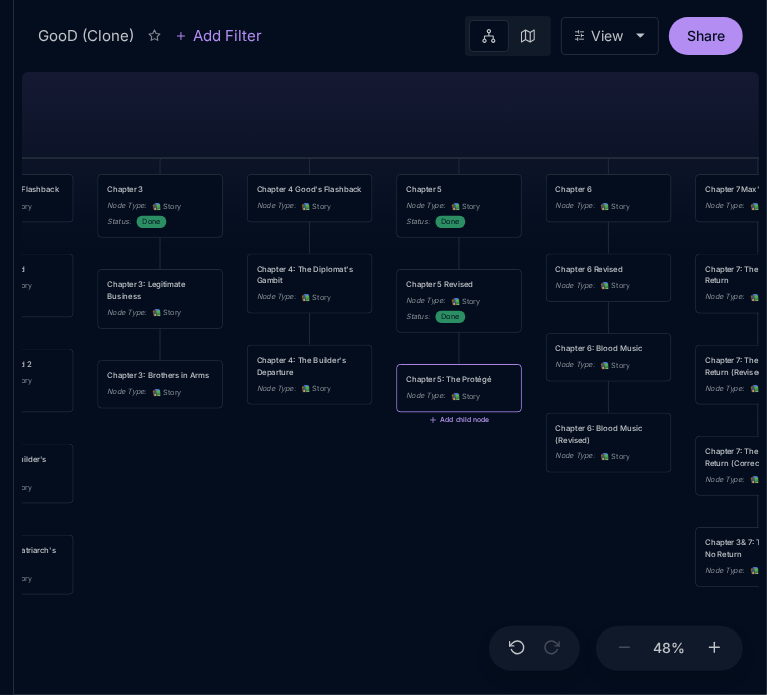 click on "Add child node" at bounding box center [459, 420] 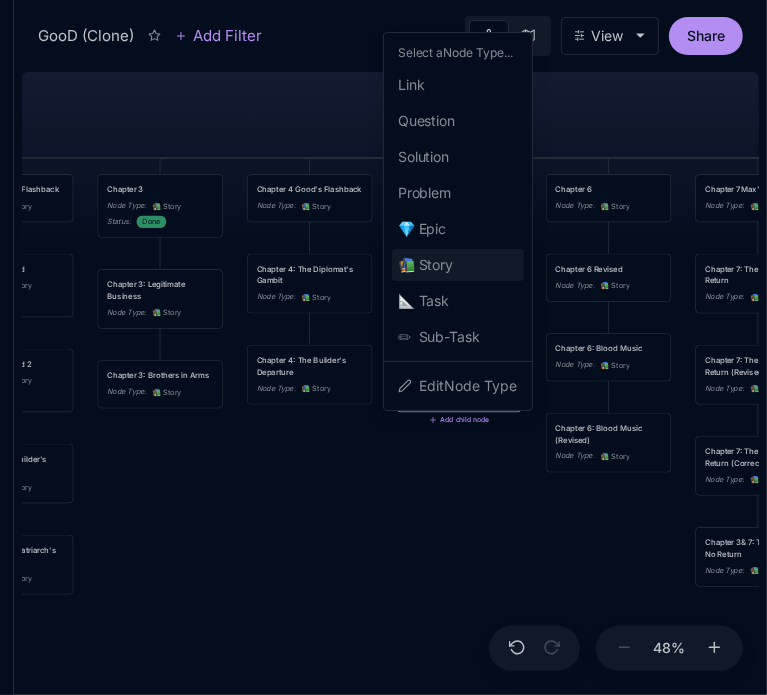 click on "📚   Story" at bounding box center (426, 265) 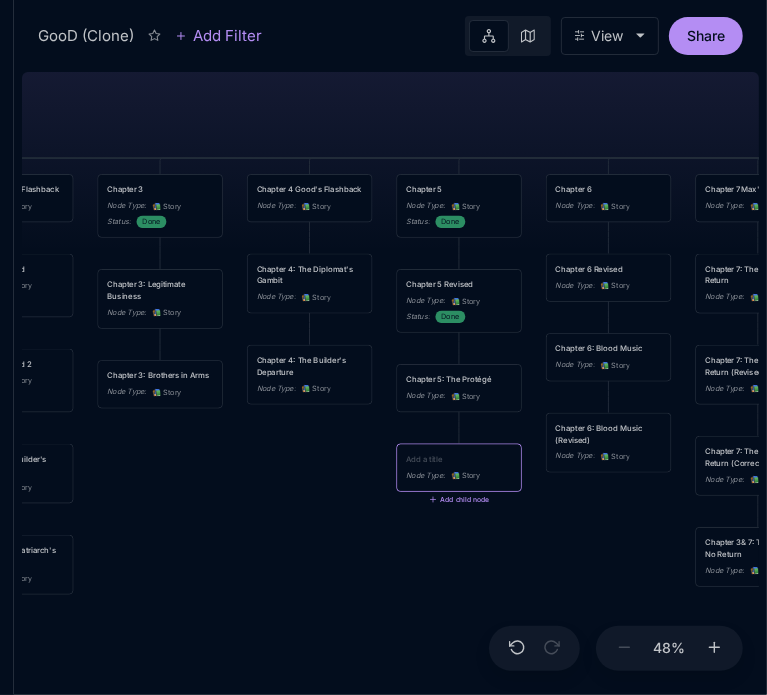 type on "Chapter 5: Blood and Music" 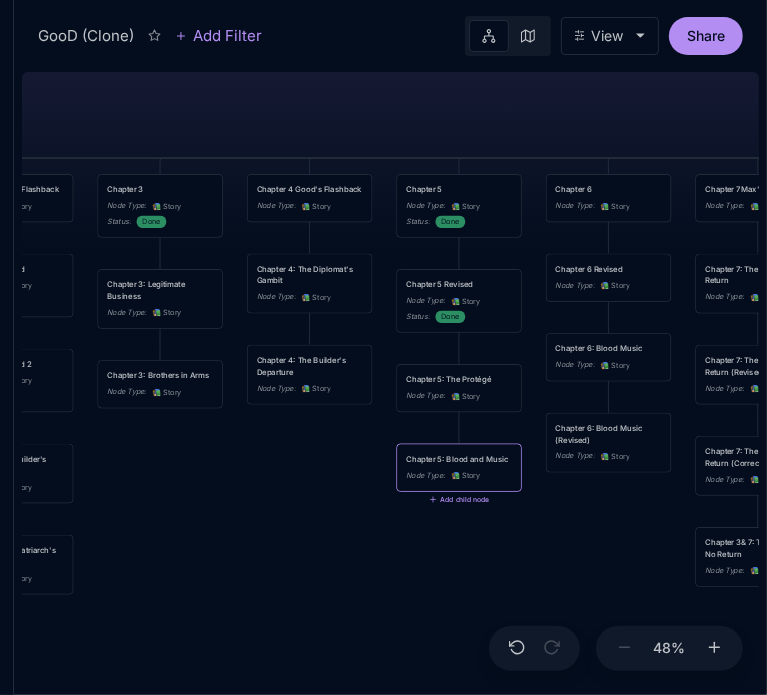click on "Node Type : 📚   Story" at bounding box center [459, 476] 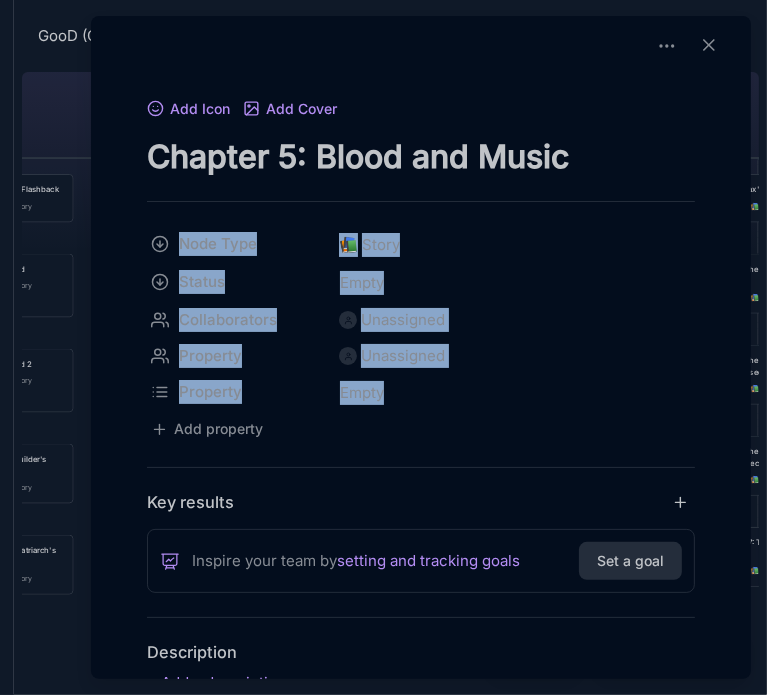 drag, startPoint x: 742, startPoint y: 375, endPoint x: 741, endPoint y: 447, distance: 72.00694 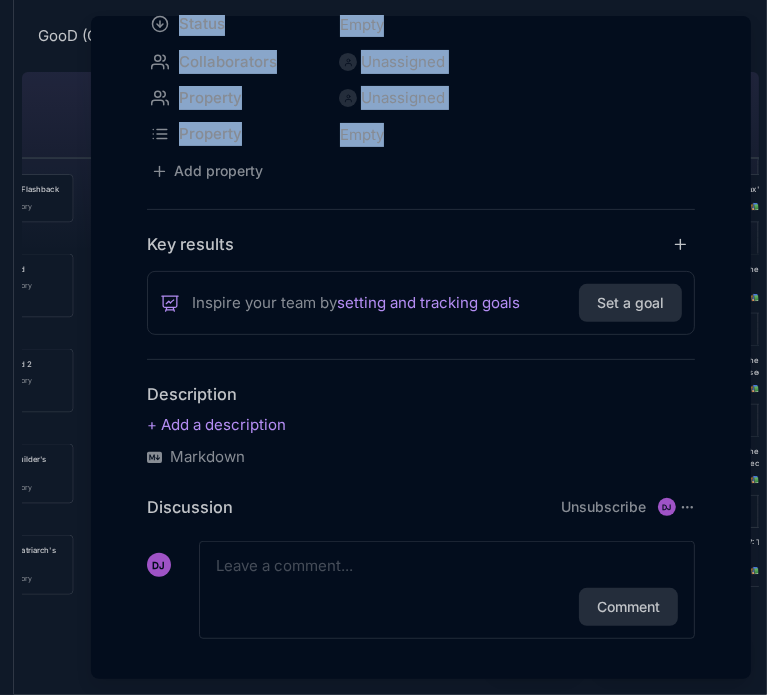 scroll, scrollTop: 272, scrollLeft: 0, axis: vertical 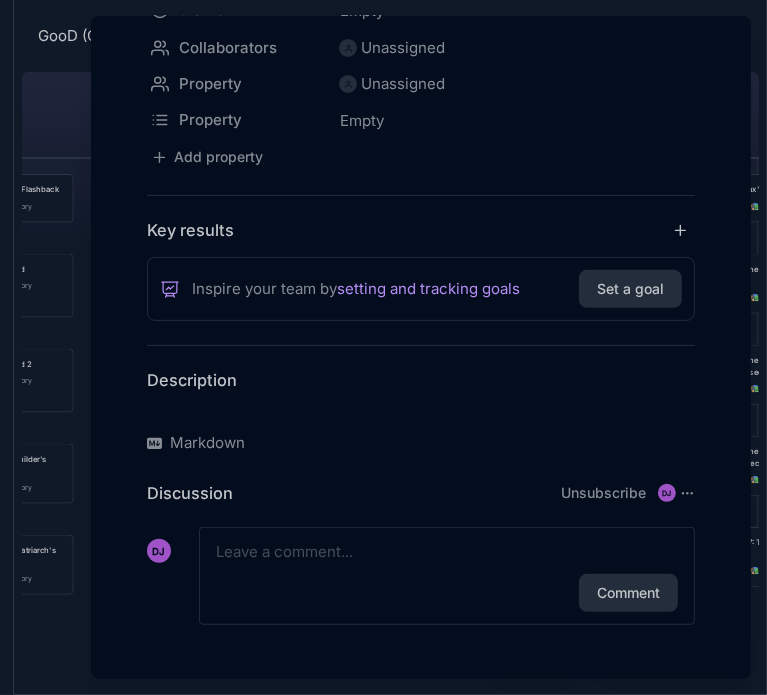 click at bounding box center [421, 411] 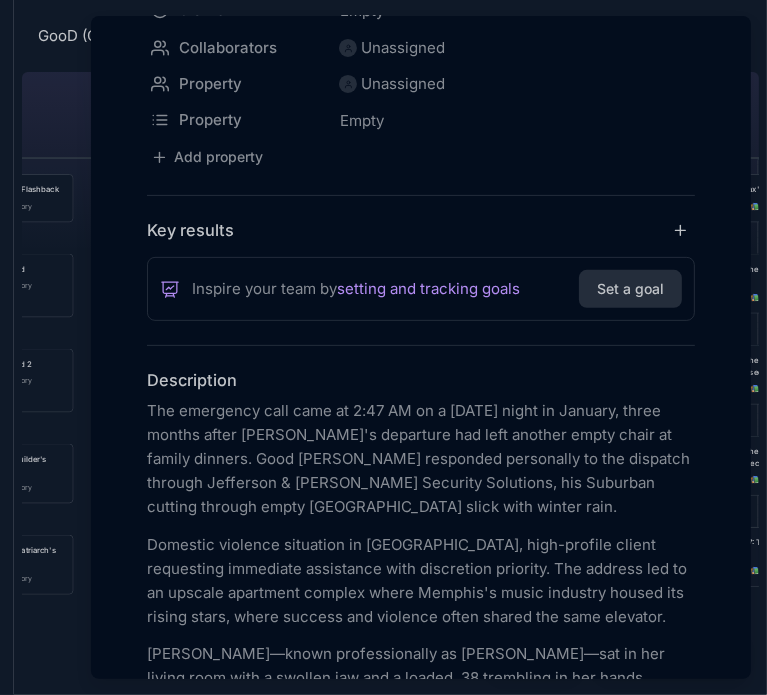 scroll, scrollTop: 6165, scrollLeft: 0, axis: vertical 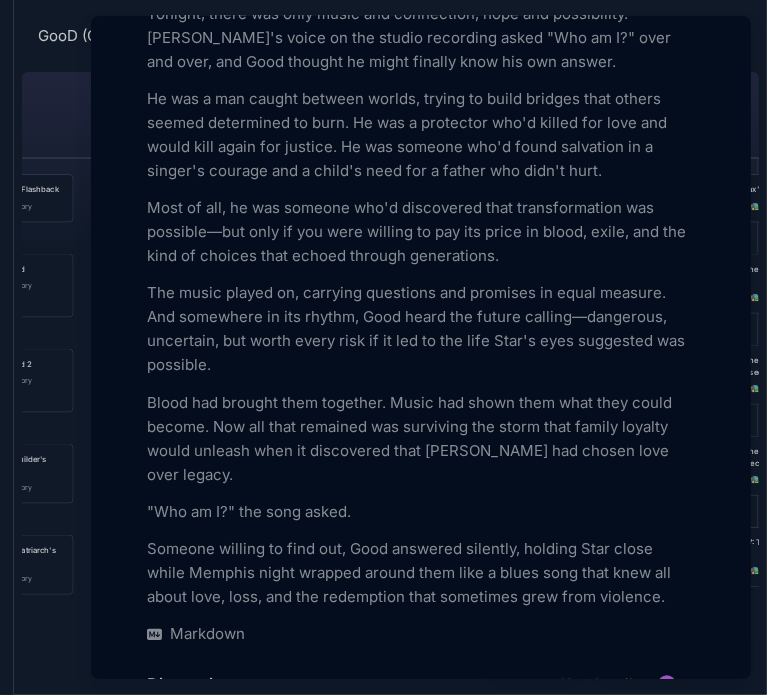 click at bounding box center (383, 347) 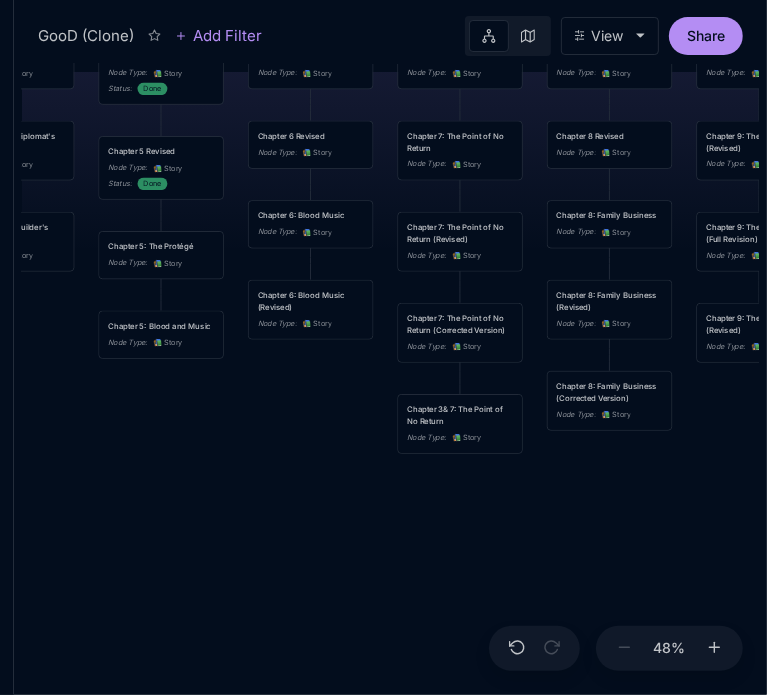 drag, startPoint x: 526, startPoint y: 542, endPoint x: 228, endPoint y: 409, distance: 326.33264 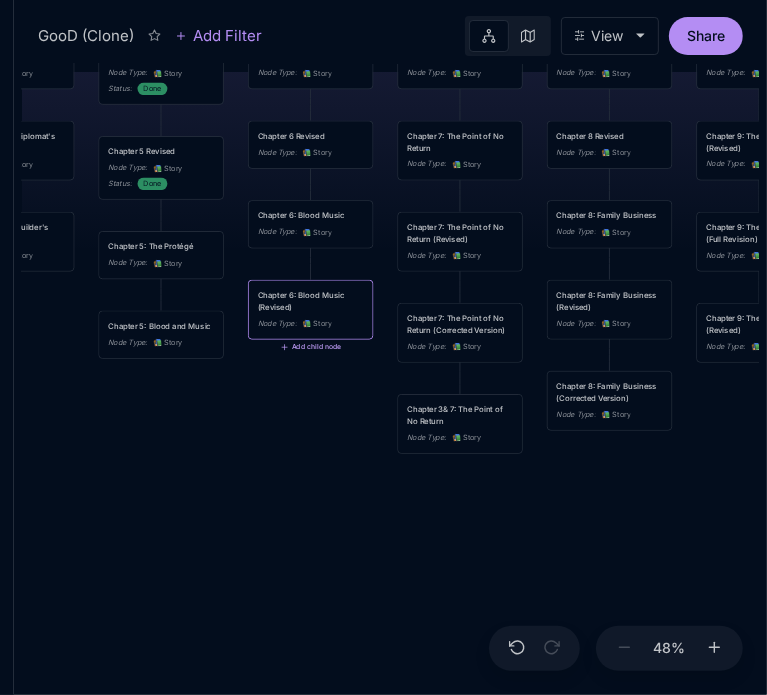 click on "Add child node" at bounding box center [310, 347] 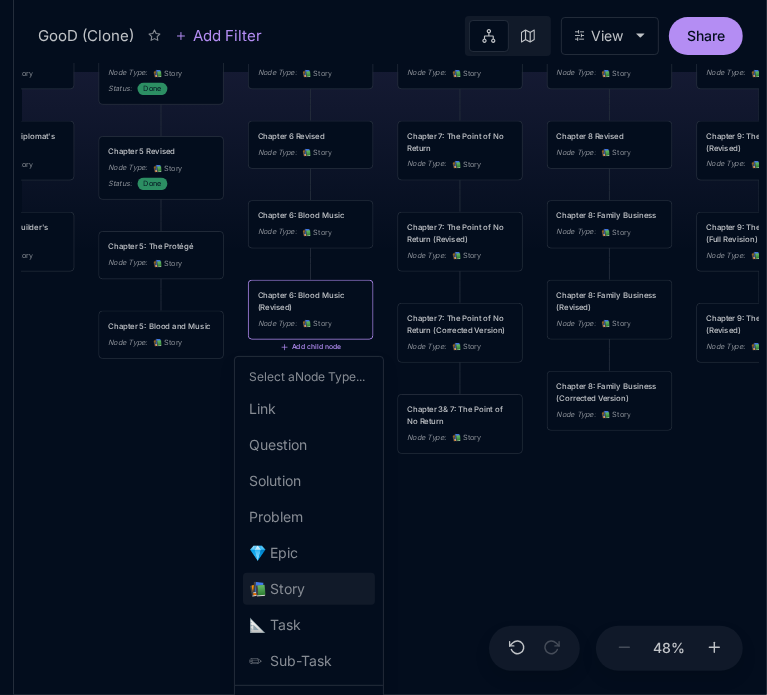 click on "📚   Story" at bounding box center [277, 589] 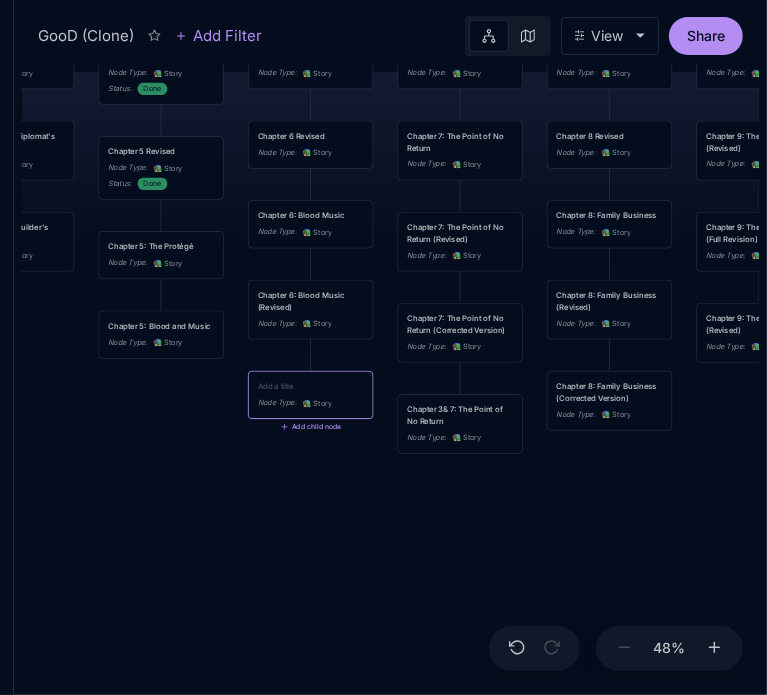type on "Chapter 6: The Protégé's Test" 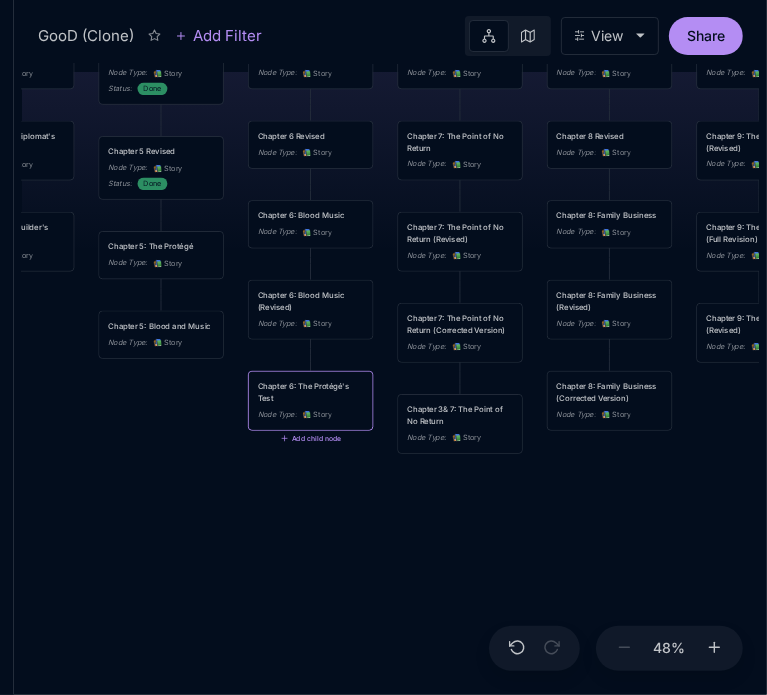 click on "Chapter 6: The Protégé's Test" at bounding box center [311, 392] 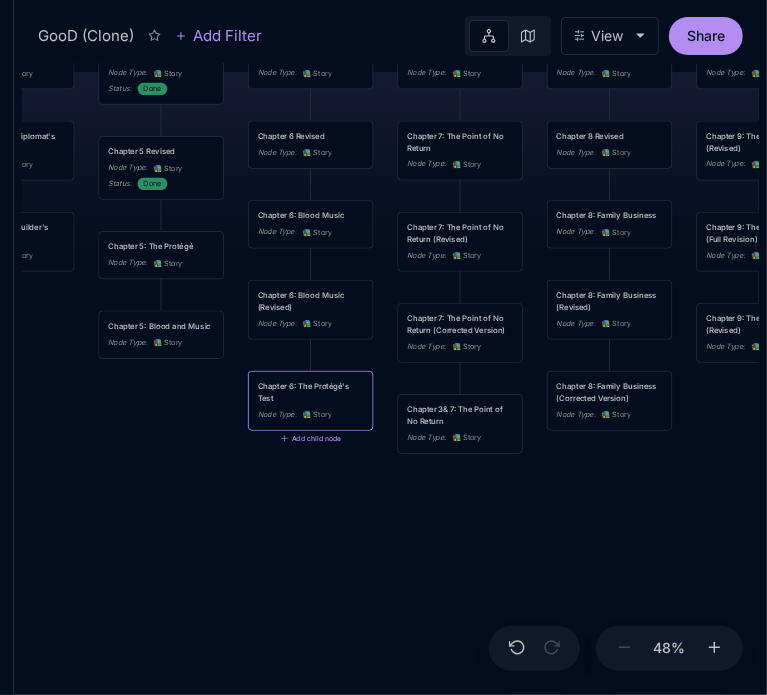 click on "Chapter 6: The Protégé's Test" at bounding box center (311, 392) 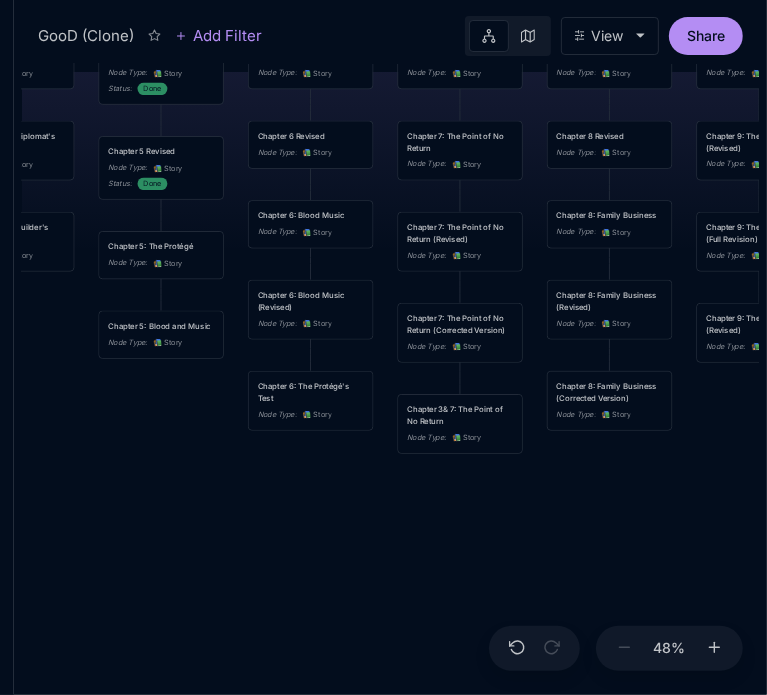 click on "Chapter 6: The Protégé's Test Node Type : 📚   Story" at bounding box center (311, 401) 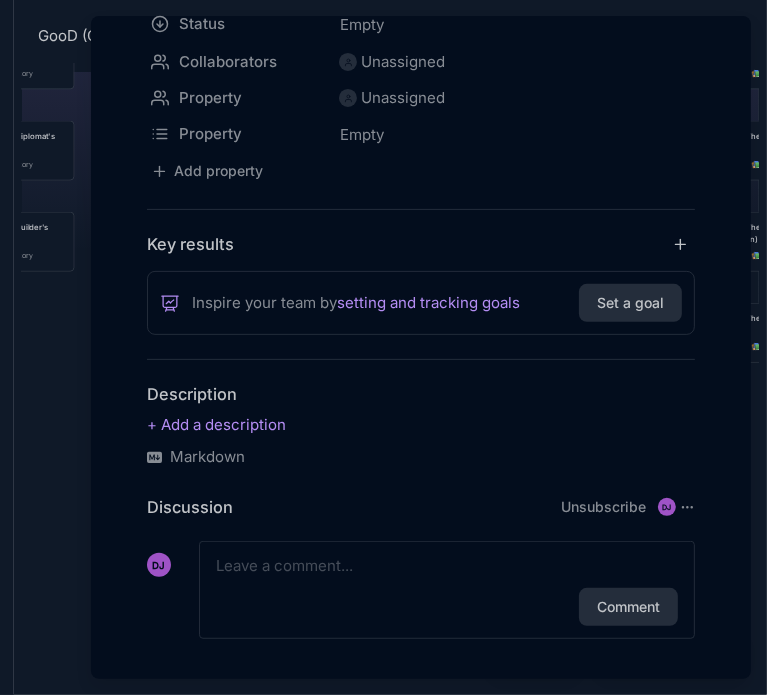 scroll, scrollTop: 272, scrollLeft: 0, axis: vertical 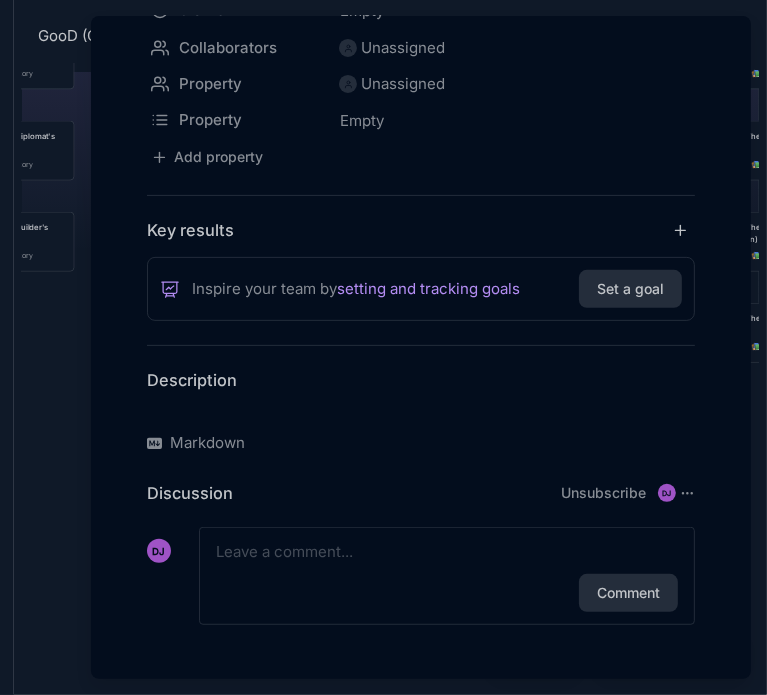 click at bounding box center [421, 411] 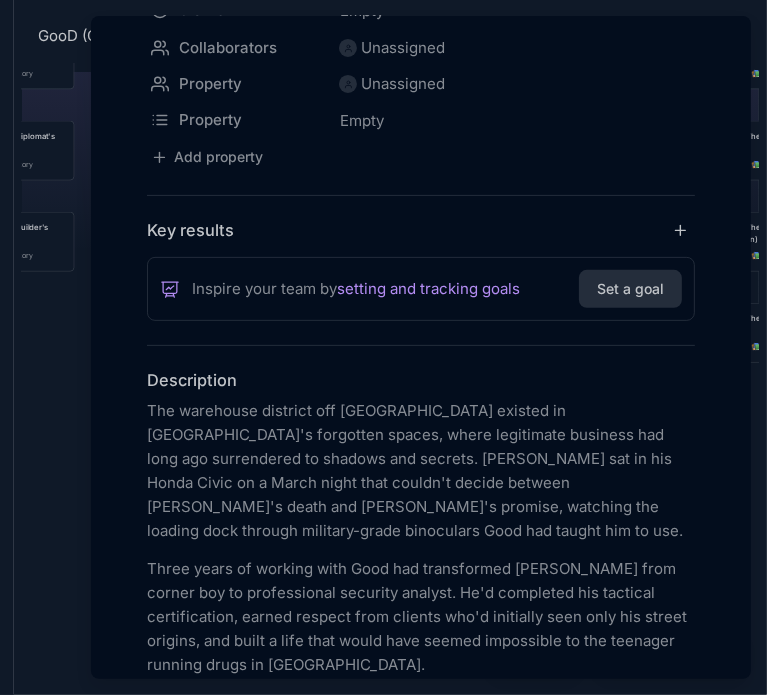 scroll, scrollTop: 4258, scrollLeft: 0, axis: vertical 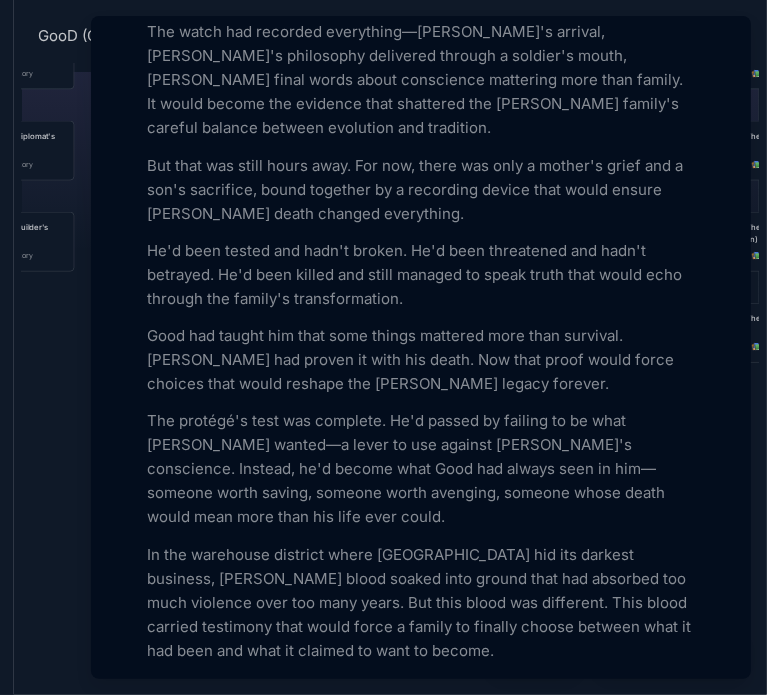 click at bounding box center (383, 347) 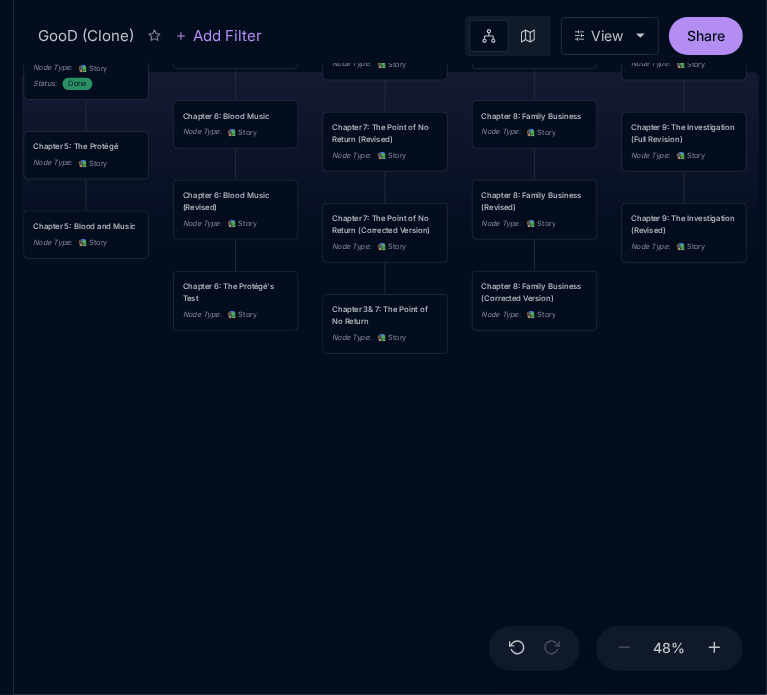 drag, startPoint x: 350, startPoint y: 519, endPoint x: 256, endPoint y: 398, distance: 153.22206 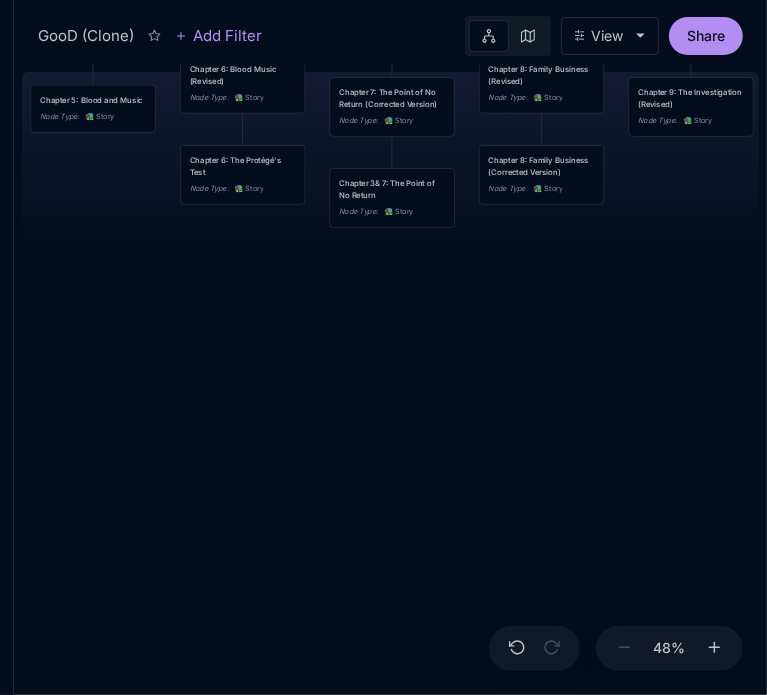 drag, startPoint x: 381, startPoint y: 416, endPoint x: 407, endPoint y: 311, distance: 108.17116 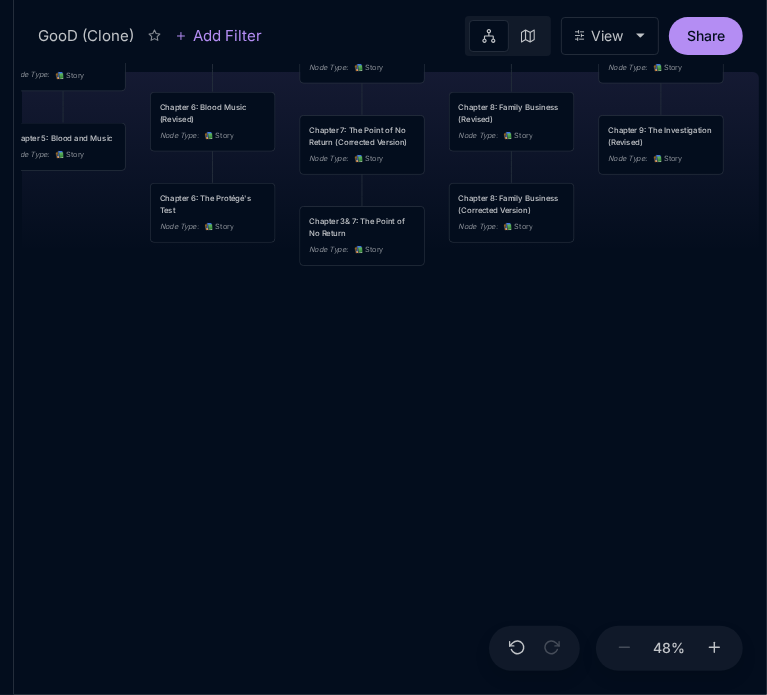 drag, startPoint x: 212, startPoint y: 287, endPoint x: 176, endPoint y: 323, distance: 50.91169 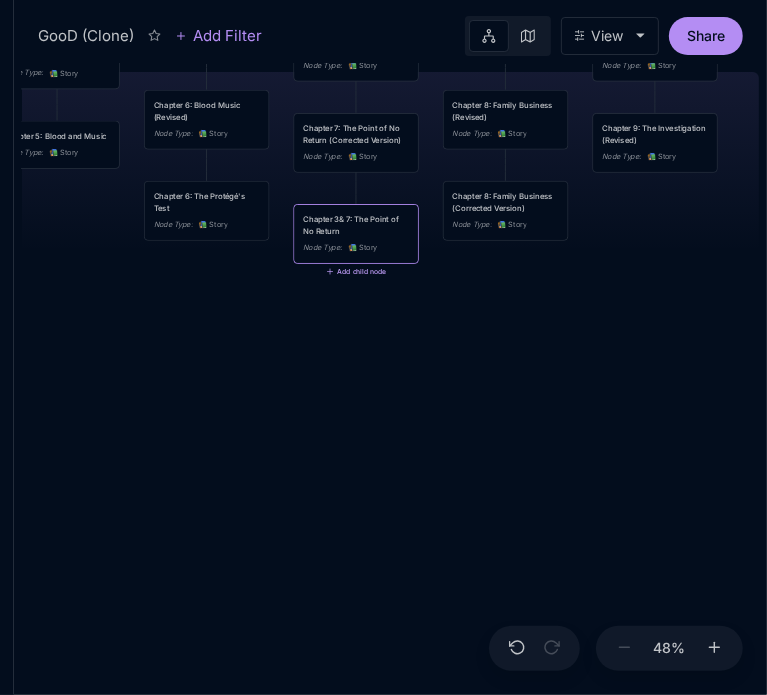 click on "Add child node" at bounding box center [356, 272] 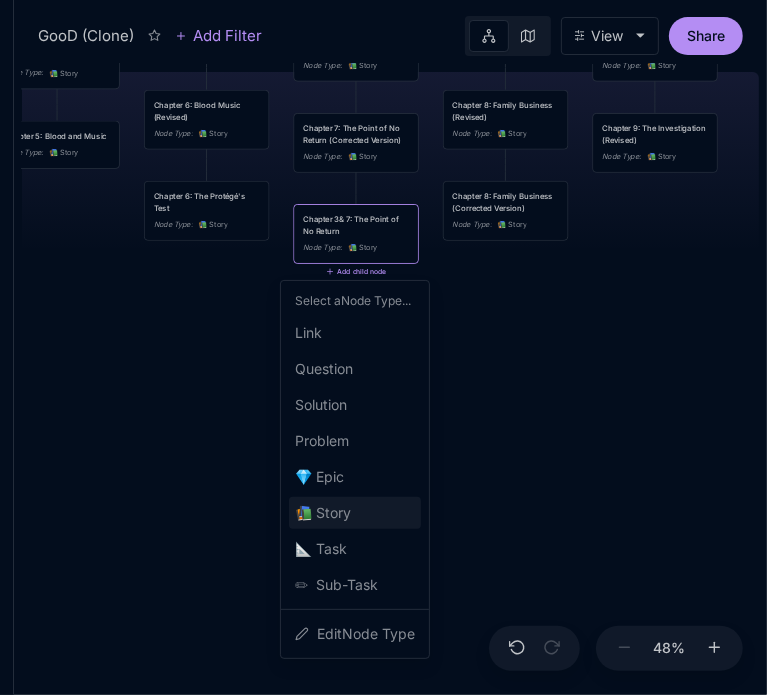 click on "📚   Story" at bounding box center [355, 513] 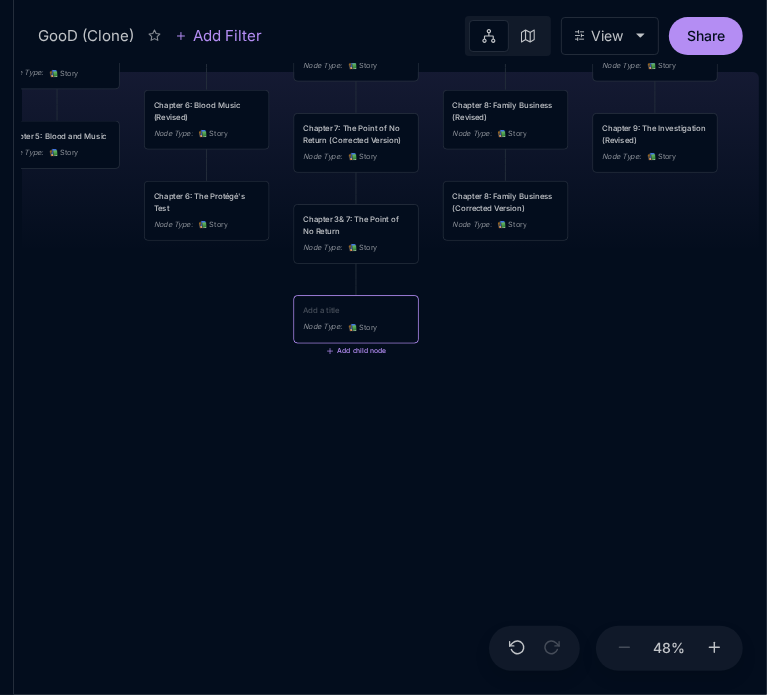 click at bounding box center (356, 311) 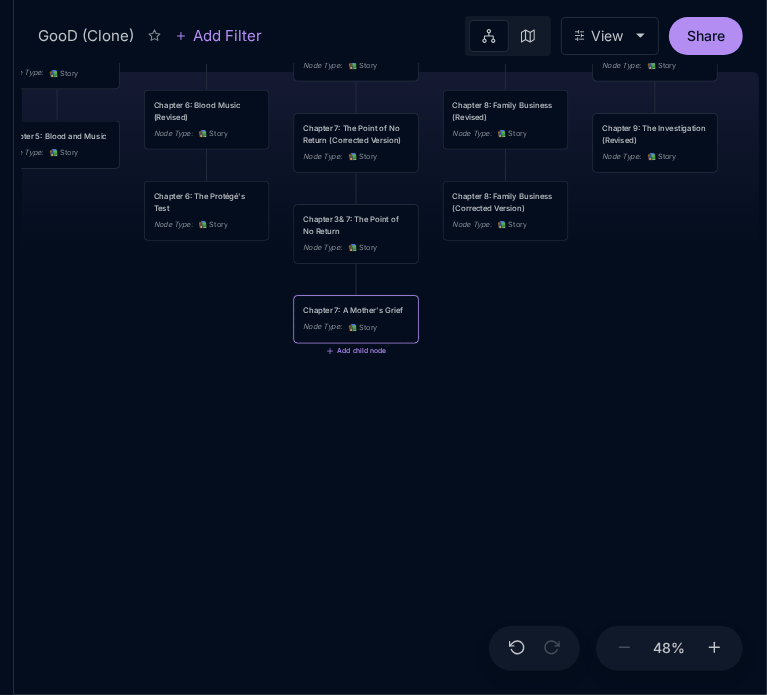 click on "Node Type : 📚   Story" at bounding box center [356, 327] 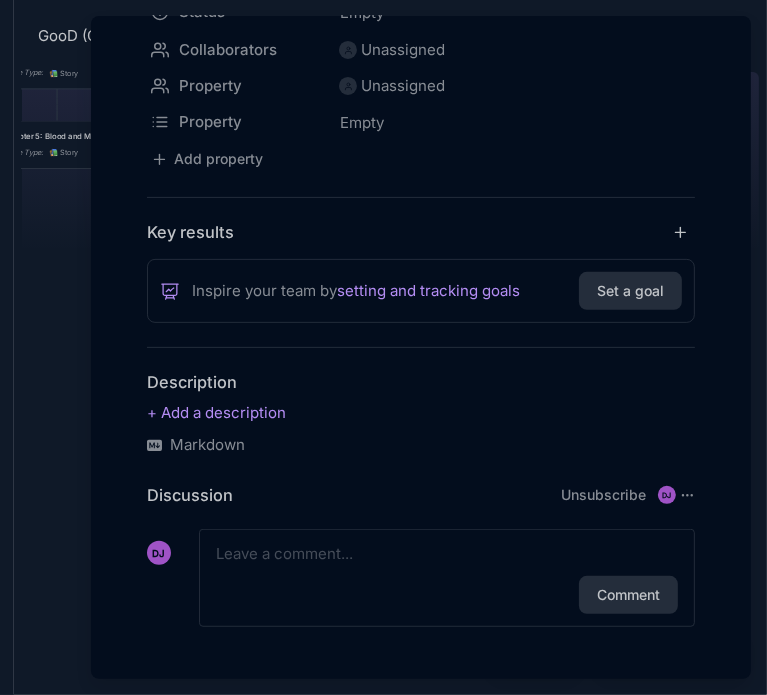 scroll, scrollTop: 272, scrollLeft: 0, axis: vertical 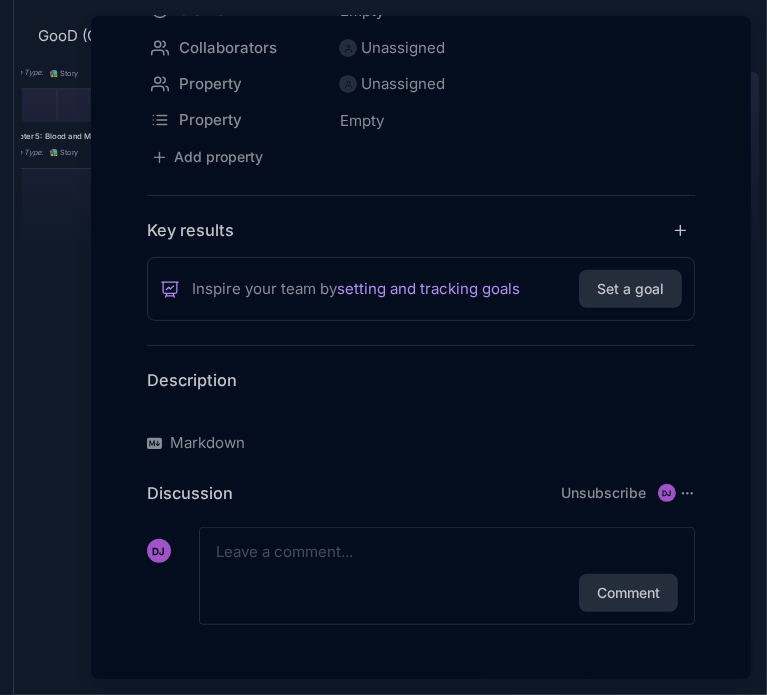 click at bounding box center [421, 411] 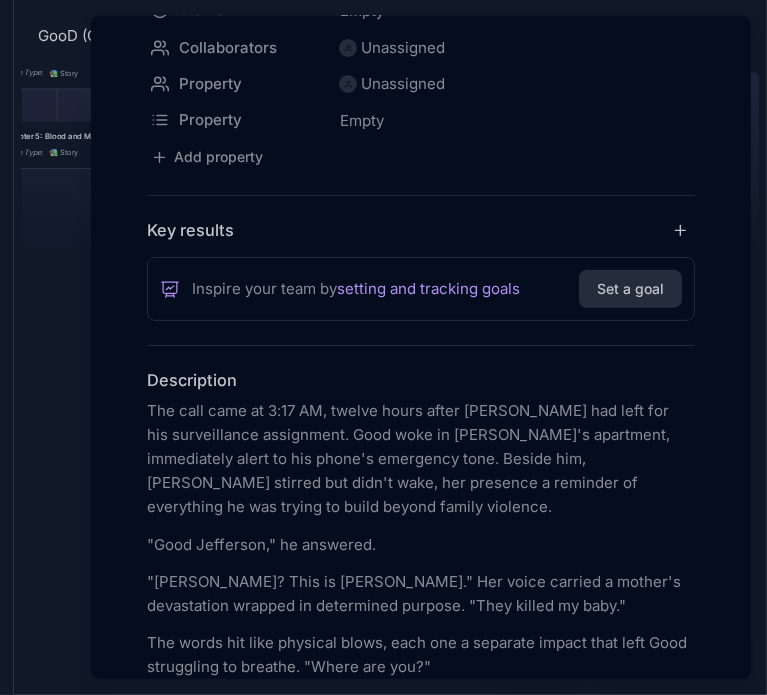 scroll, scrollTop: 5658, scrollLeft: 0, axis: vertical 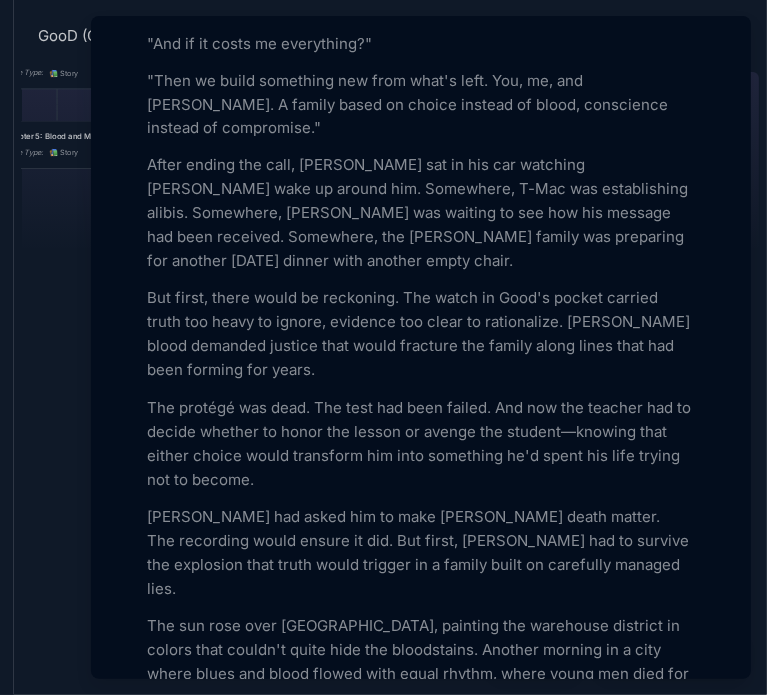 click at bounding box center [383, 347] 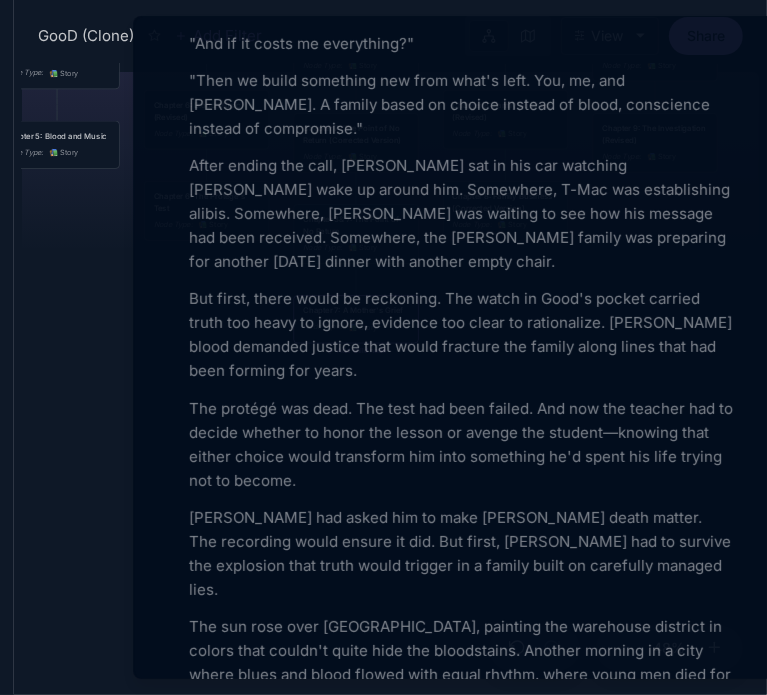 scroll, scrollTop: 5658, scrollLeft: 0, axis: vertical 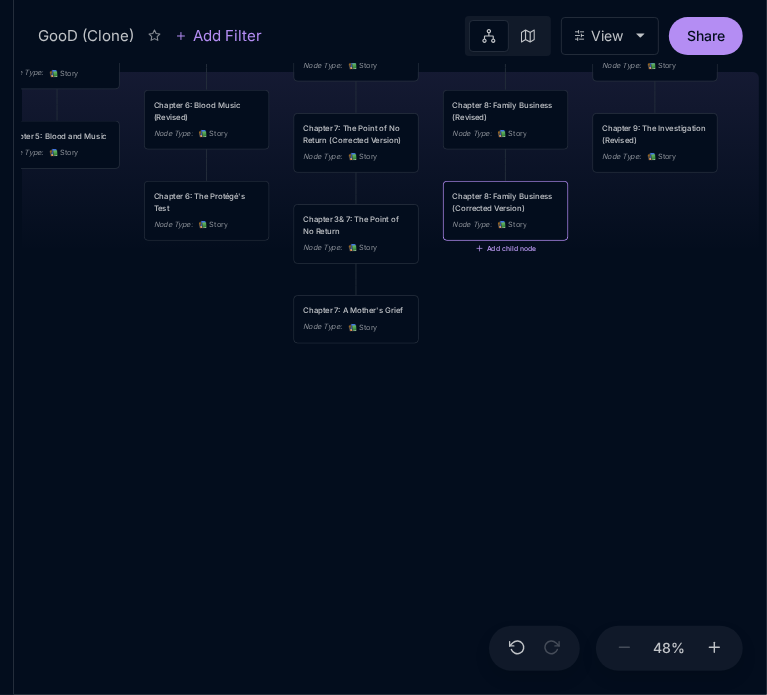 click on "Add child node" at bounding box center (505, 249) 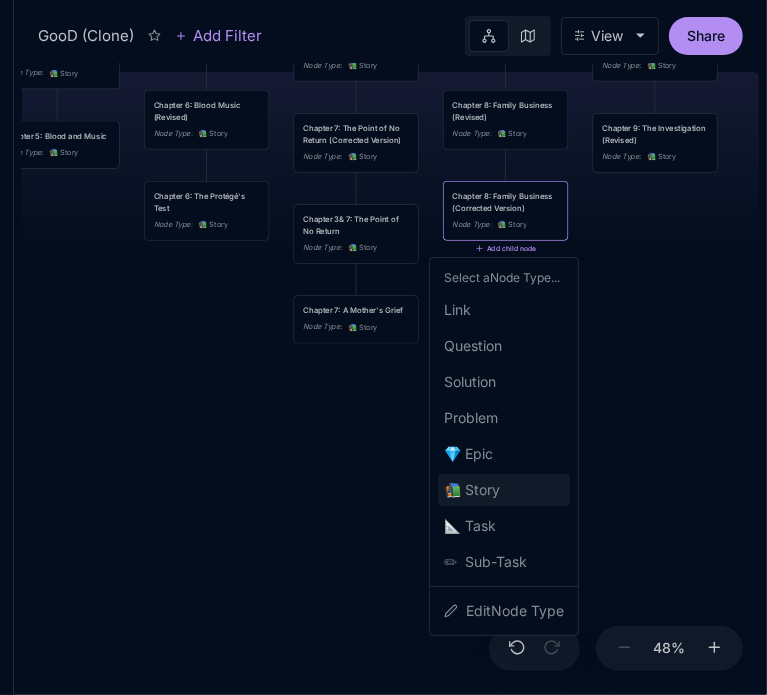 click on "📚" at bounding box center [454, 490] 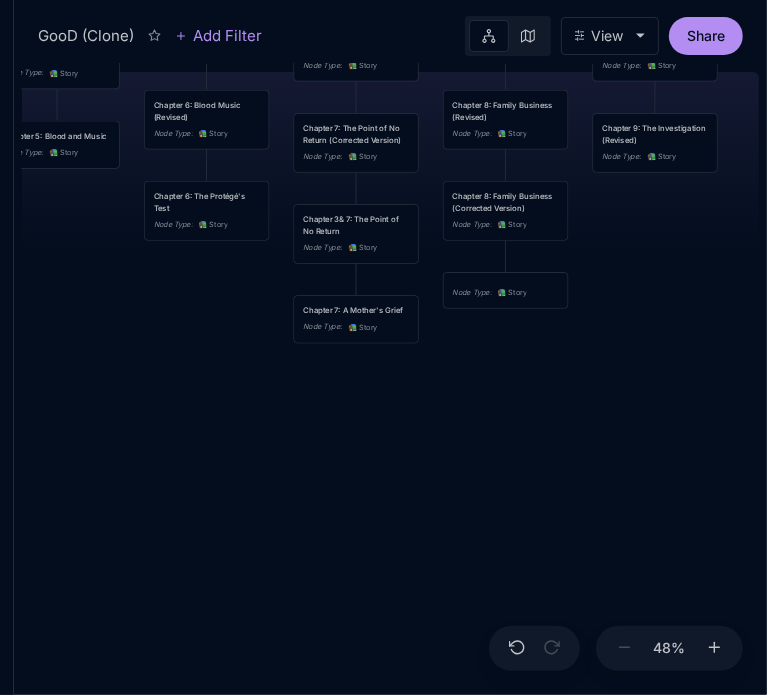 drag, startPoint x: 588, startPoint y: 444, endPoint x: 559, endPoint y: 450, distance: 29.614185 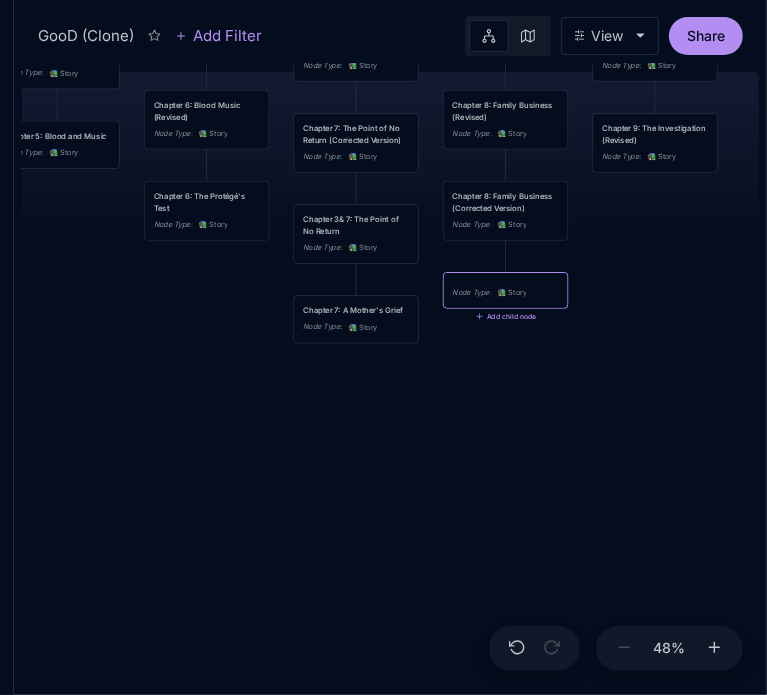 click on "Node Type : 📚   Story" at bounding box center (505, 290) 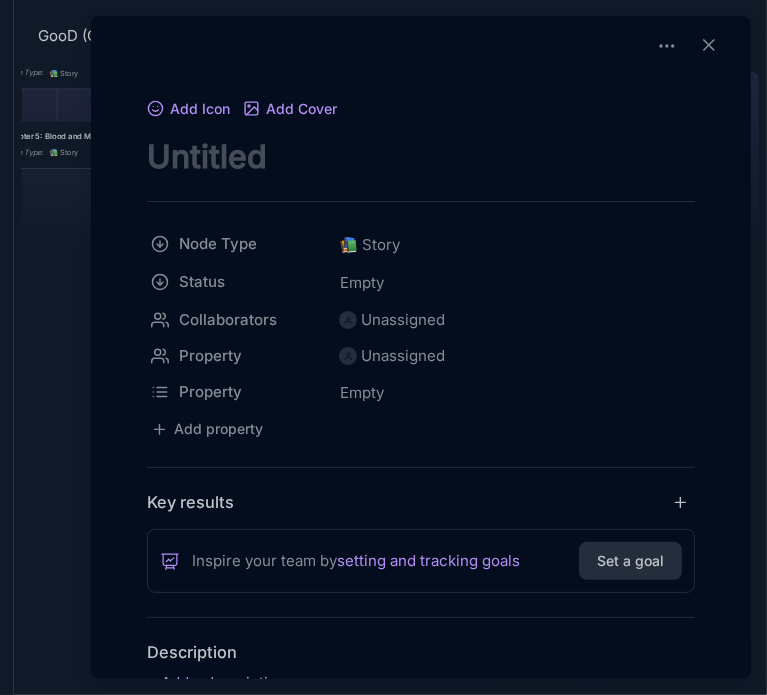 click at bounding box center [421, 156] 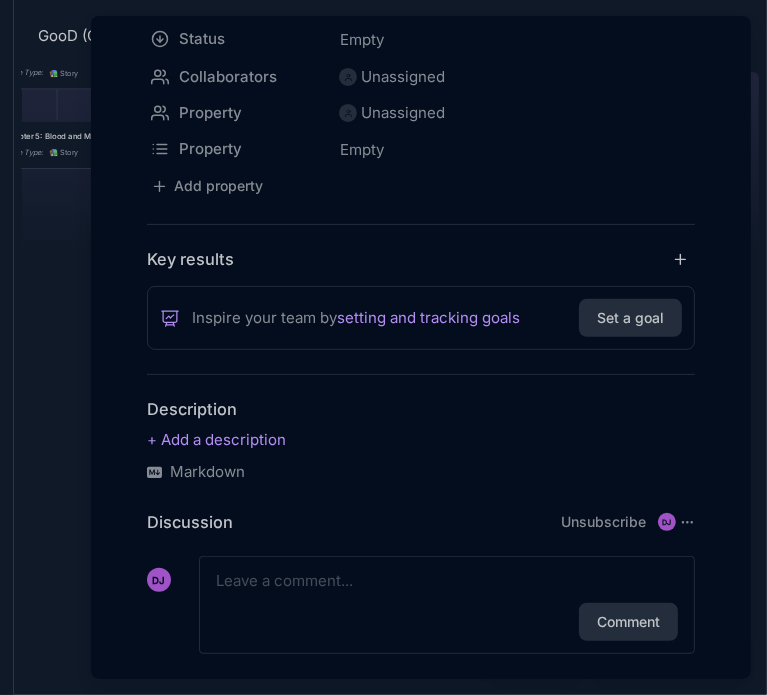 scroll, scrollTop: 313, scrollLeft: 0, axis: vertical 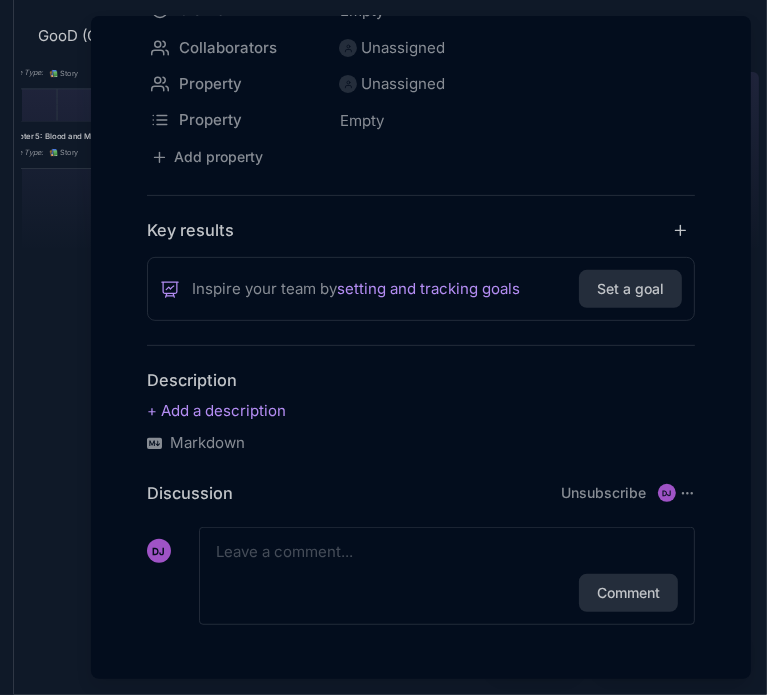 type on "Chapter 8: Evidence and Accusation" 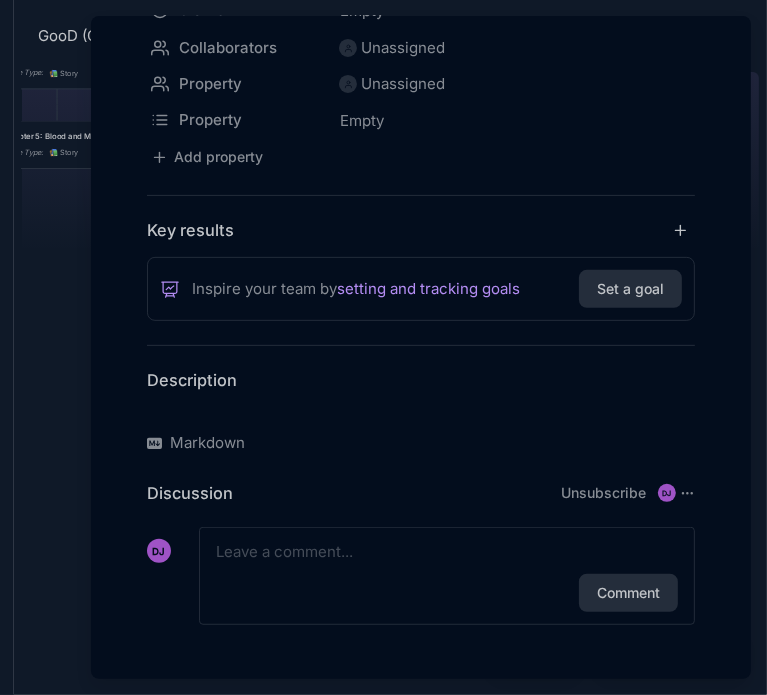 click at bounding box center (421, 411) 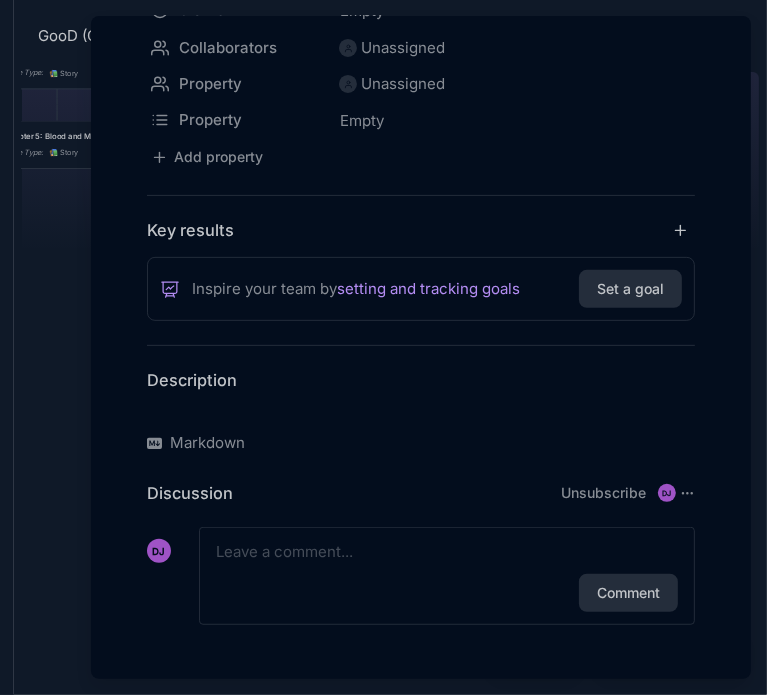 scroll, scrollTop: 6188, scrollLeft: 0, axis: vertical 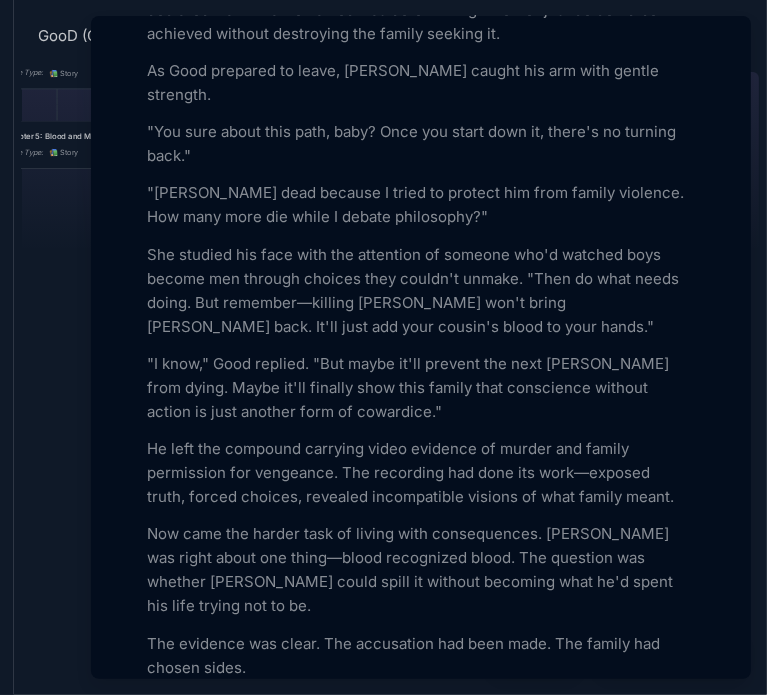 click at bounding box center [383, 347] 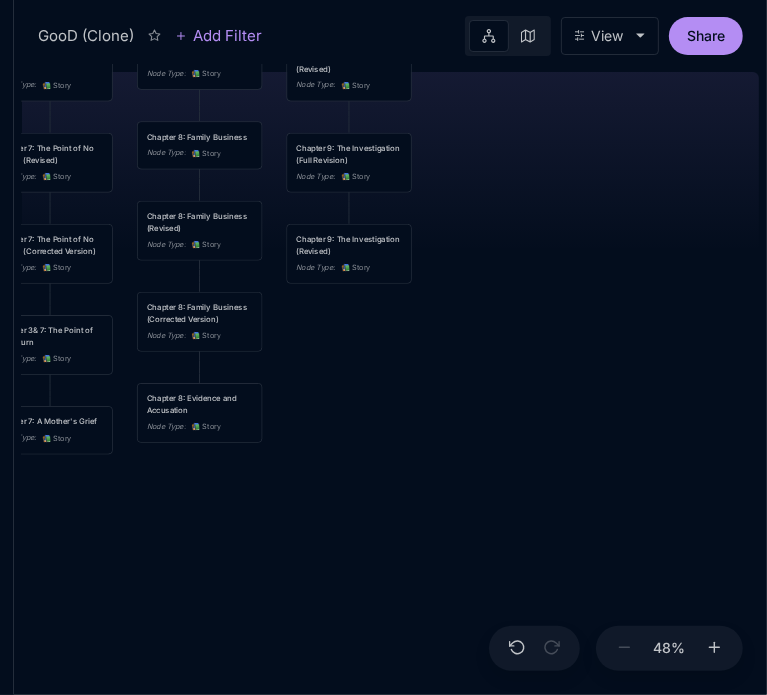 drag, startPoint x: 658, startPoint y: 251, endPoint x: 352, endPoint y: 362, distance: 325.51038 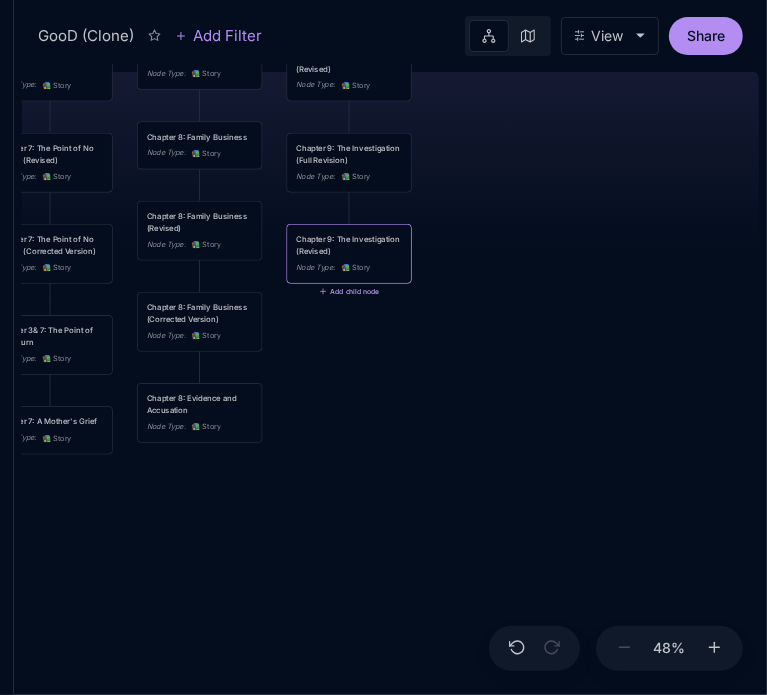 click on "Add child node" at bounding box center (349, 292) 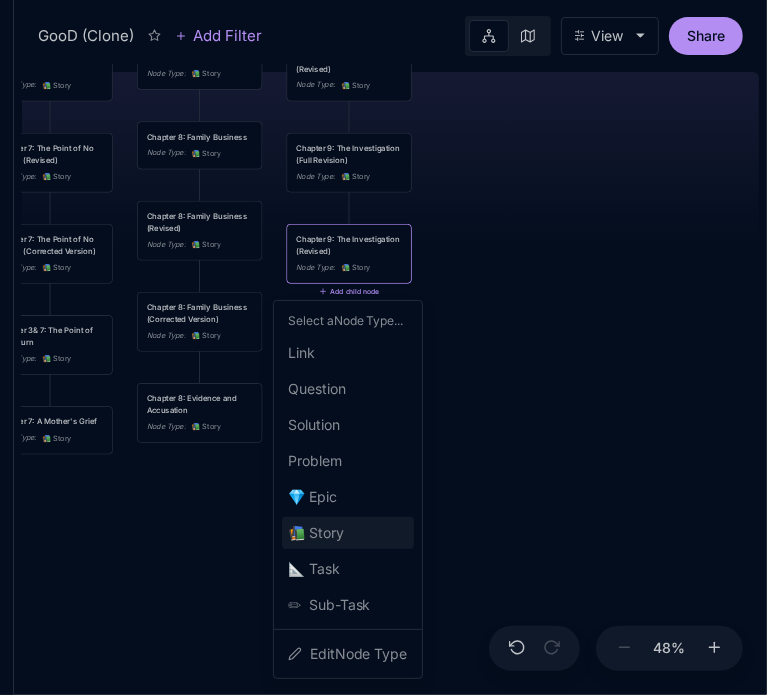 click on "📚   Story" at bounding box center [316, 533] 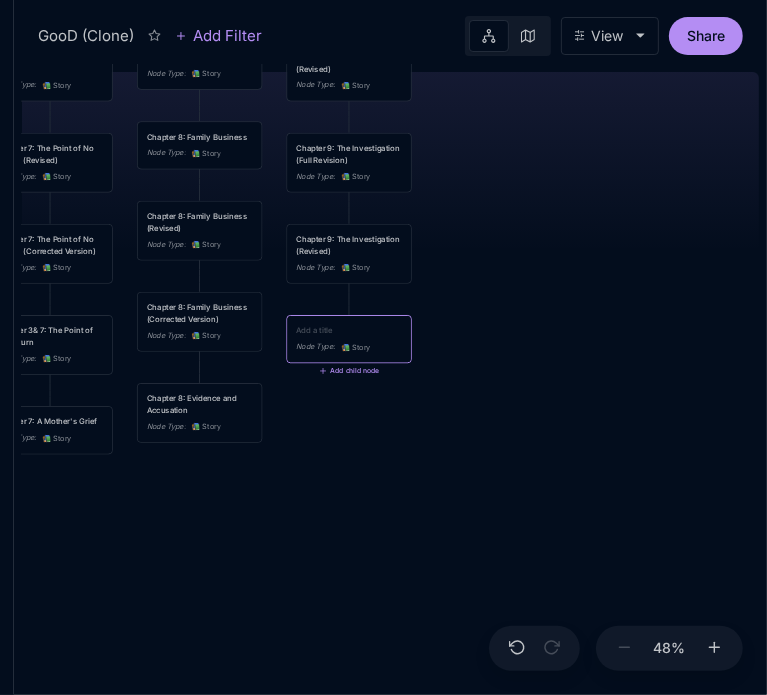 type on "Chapter 9: Council of War" 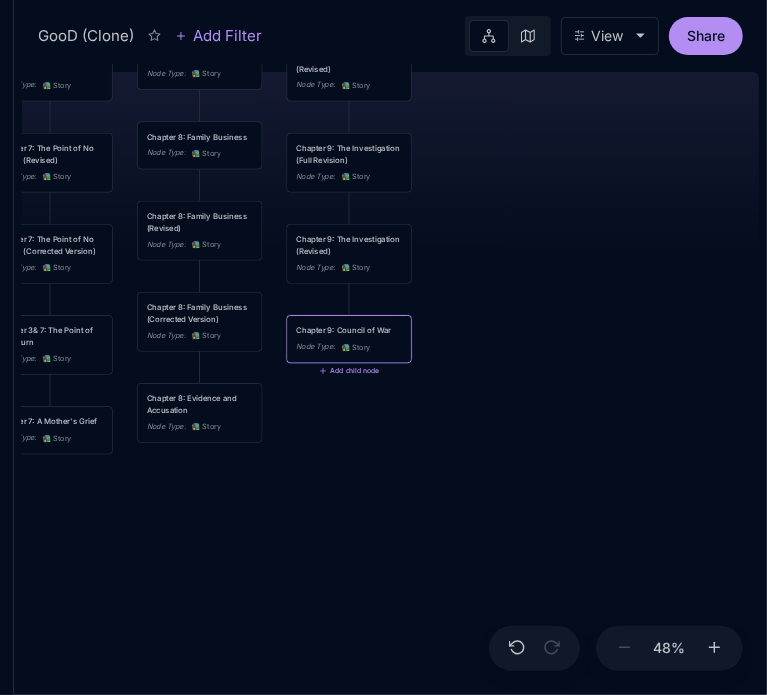 click on "Chapter 9: Council of War Node Type : 📚   Story" at bounding box center (349, 339) 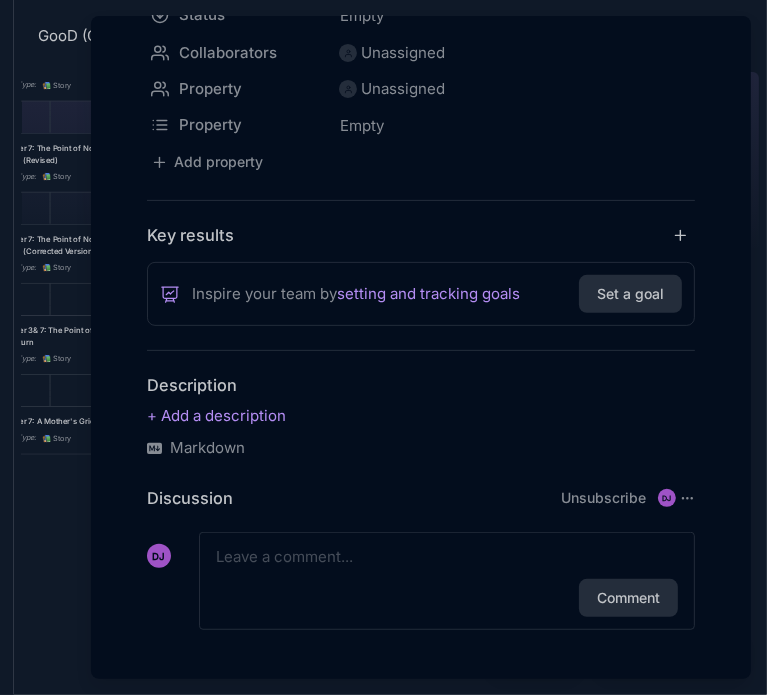scroll, scrollTop: 272, scrollLeft: 0, axis: vertical 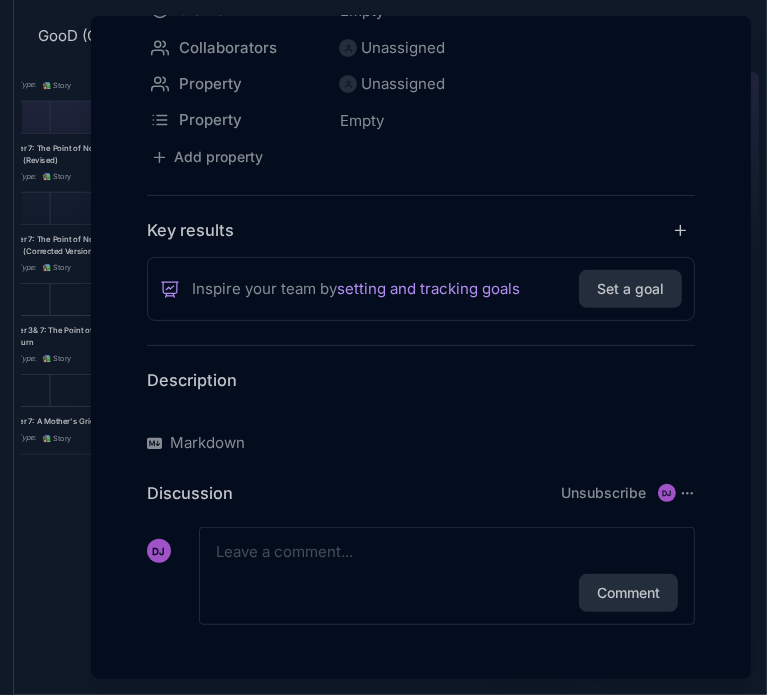 click at bounding box center [421, 411] 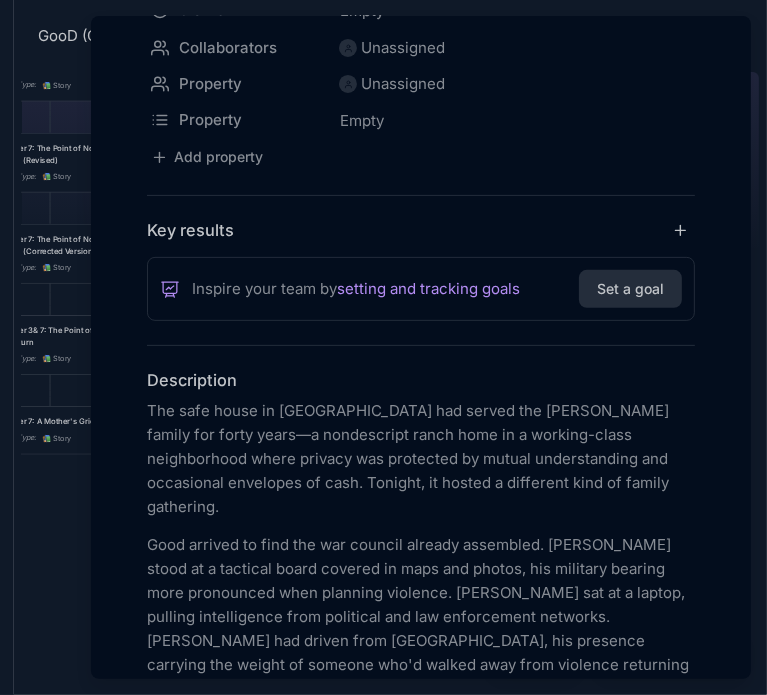 scroll, scrollTop: 3991, scrollLeft: 0, axis: vertical 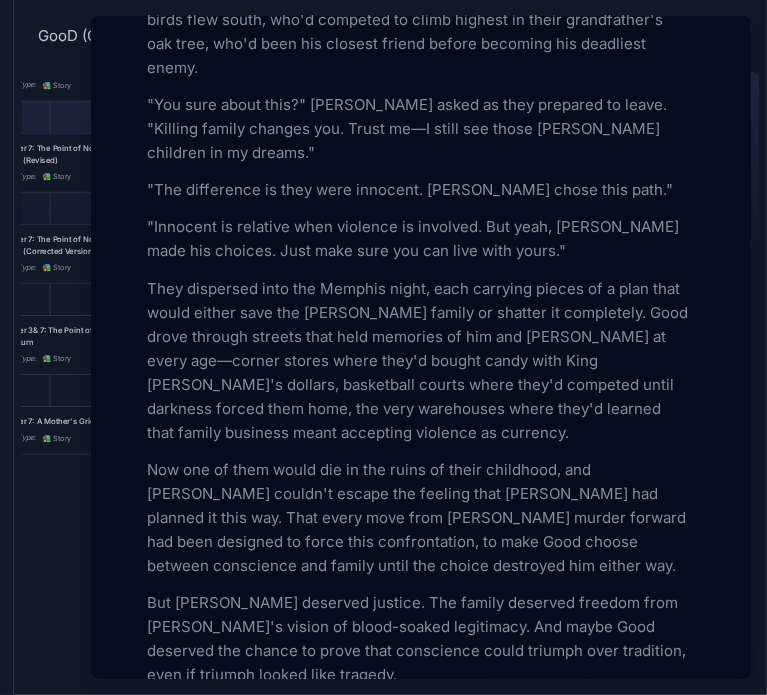 click at bounding box center [383, 347] 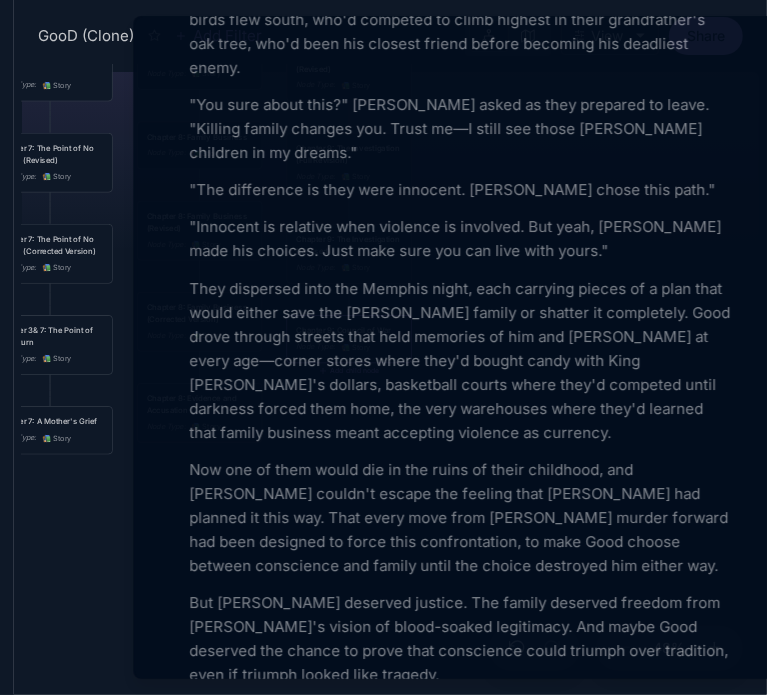 scroll, scrollTop: 3991, scrollLeft: 0, axis: vertical 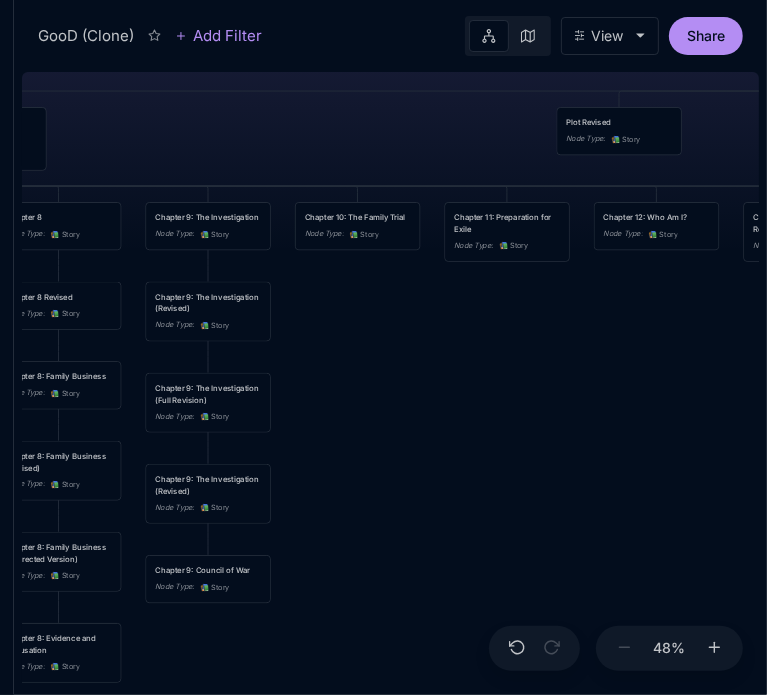 drag, startPoint x: 675, startPoint y: 332, endPoint x: 534, endPoint y: 572, distance: 278.3541 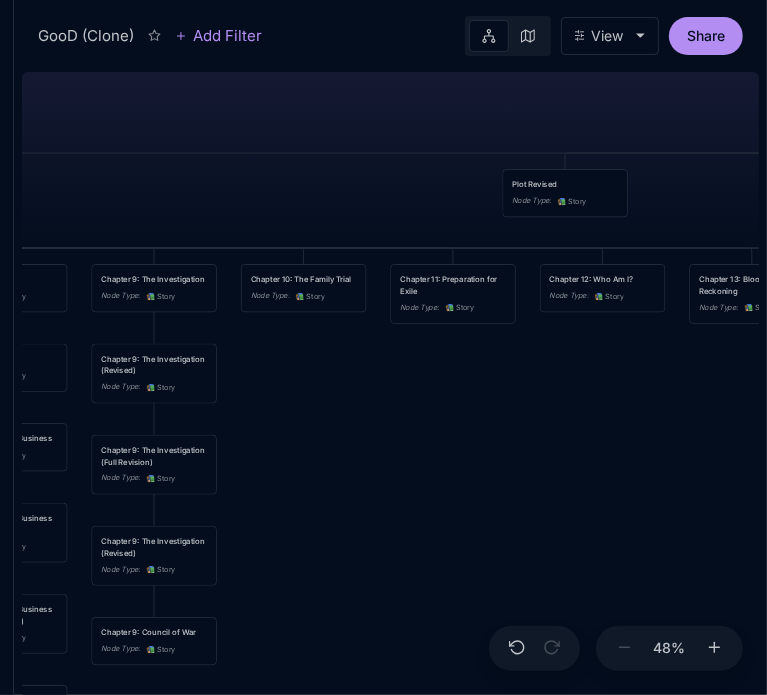 drag, startPoint x: 516, startPoint y: 339, endPoint x: 460, endPoint y: 403, distance: 85.04117 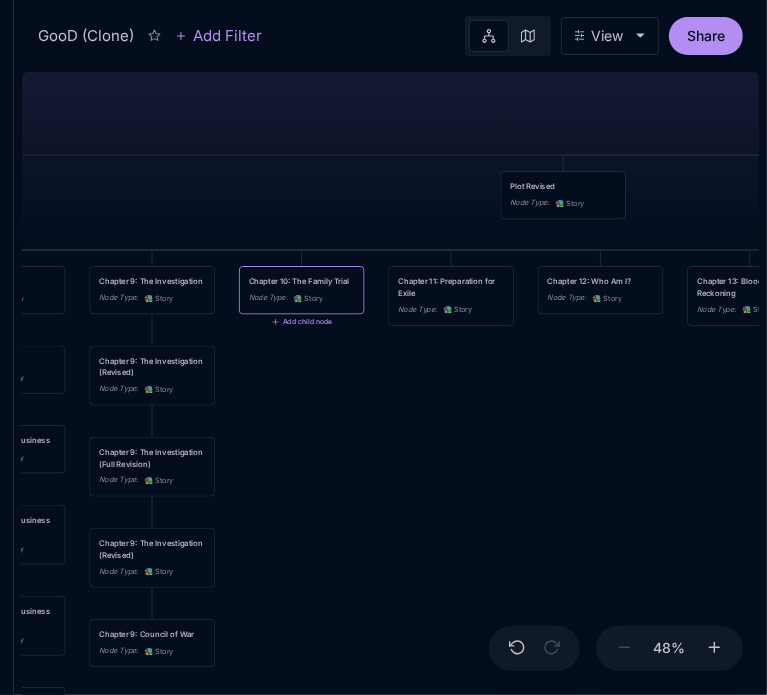 click on "GooD (Clone) PLOT Node Type : 💎   Epic Status : Done Plot Revised Node Type : 📚   Story Outlines Node Type : 💎   Epic Crime Family Structure
Node Type : ✏ ️  Sub-Task Status : Later Characters and sub plot outlines Node Type : ✏ ️  Sub-Task Status : Next Setting Node Type : ✏ ️  Sub-Task WIP Node Type : 📐   Task Status : Done Intro The Wedding Node Type : 📚   Story Status : Done Chapter 1  Node Type : 📚   Story Status : Done Chapter 2 King's Flashback Node Type : 📚   Story Chapter 3 Node Type : 📚   Story Status : Done Chapter 4 Good's Flashback Node Type : 📚   Story Chapter 5 Node Type : 📚   Story Status : Done Chapter 6 Node Type : 📚   Story Chapter 7Max's Flashback Node Type : 📚   Story Chapter 8 Node Type : 📚   Story Chapter 9: The Investigation Node Type : 📚   Story Chapter 10: The Family Trial Node Type : 📚   Story Add child node Chapter 11: Preparation for Exile Node Type : 📚   Story Chapter 12: Who Am I? Node Type : 📚   Story Node Type : :" at bounding box center [390, 379] 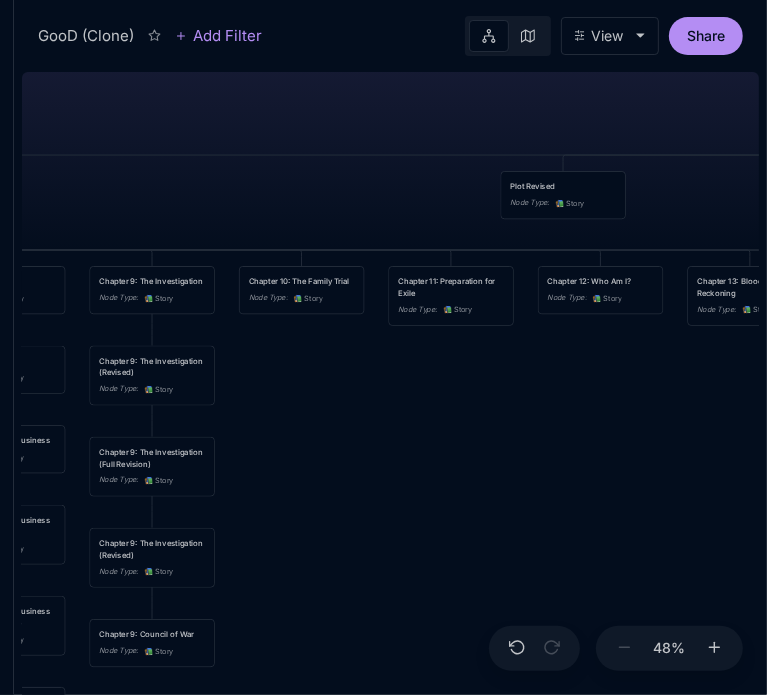 click on "GooD (Clone) PLOT Node Type : 💎   Epic Status : Done Plot Revised Node Type : 📚   Story Outlines Node Type : 💎   Epic Crime Family Structure
Node Type : ✏ ️  Sub-Task Status : Later Characters and sub plot outlines Node Type : ✏ ️  Sub-Task Status : Next Setting Node Type : ✏ ️  Sub-Task WIP Node Type : 📐   Task Status : Done Intro The Wedding Node Type : 📚   Story Status : Done Chapter 1  Node Type : 📚   Story Status : Done Chapter 2 King's Flashback Node Type : 📚   Story Chapter 3 Node Type : 📚   Story Status : Done Chapter 4 Good's Flashback Node Type : 📚   Story Chapter 5 Node Type : 📚   Story Status : Done Chapter 6 Node Type : 📚   Story Chapter 7Max's Flashback Node Type : 📚   Story Chapter 8 Node Type : 📚   Story Chapter 9: The Investigation Node Type : 📚   Story Chapter 10: The Family Trial Node Type : 📚   Story Chapter 11: Preparation for Exile Node Type : 📚   Story Chapter 12: Who Am I? Node Type : 📚   Story Node Type : 📚   Story : :" at bounding box center (390, 379) 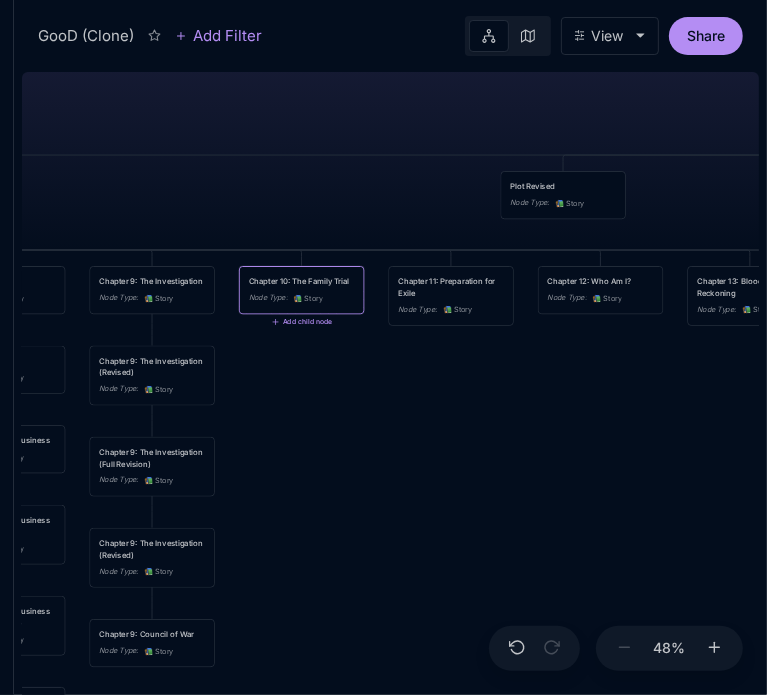 click on "📚" at bounding box center [298, 298] 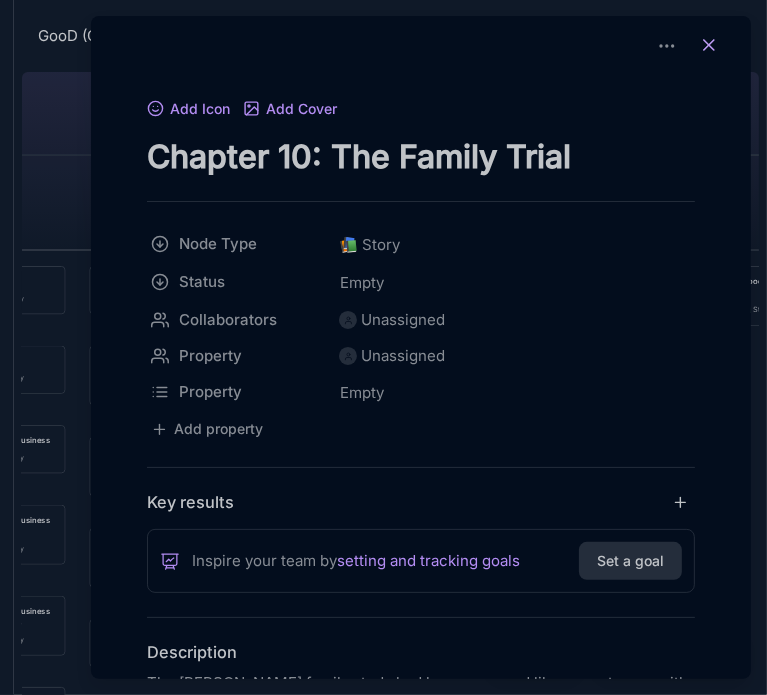 click 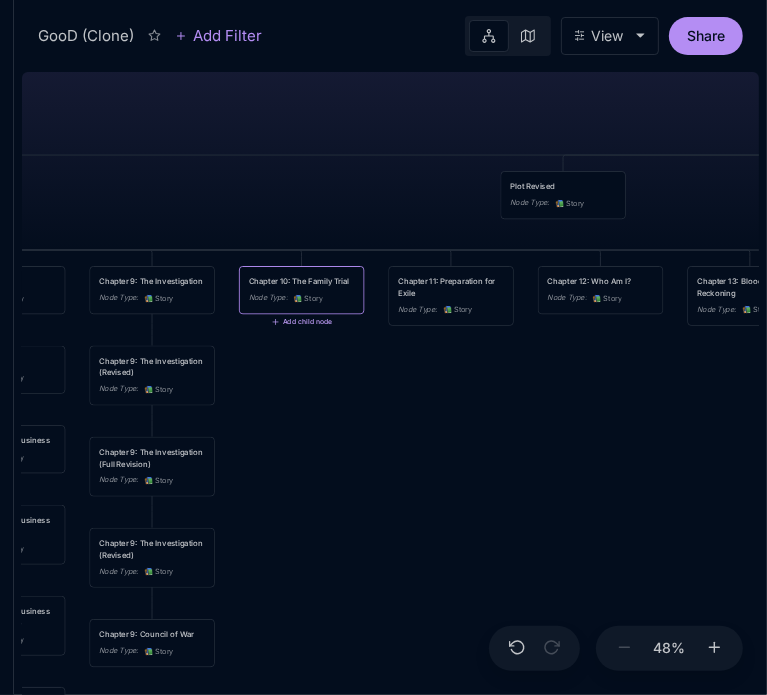 click on "Add child node" at bounding box center (301, 322) 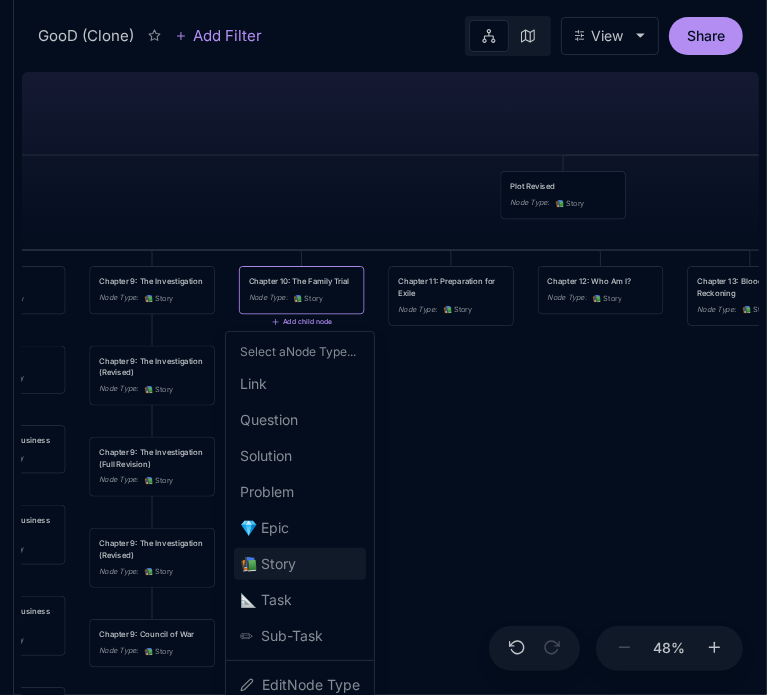 click on "📚   Story" at bounding box center (268, 564) 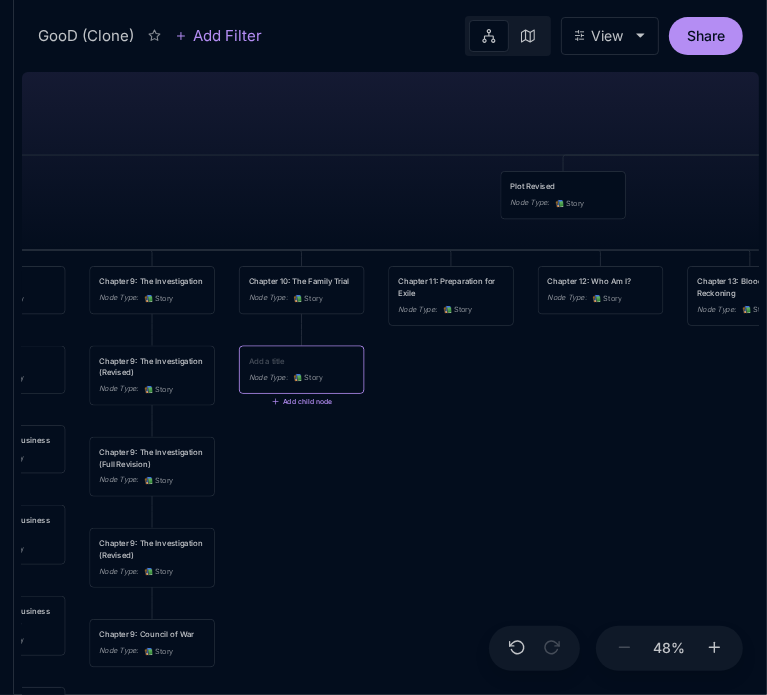 click at bounding box center [302, 361] 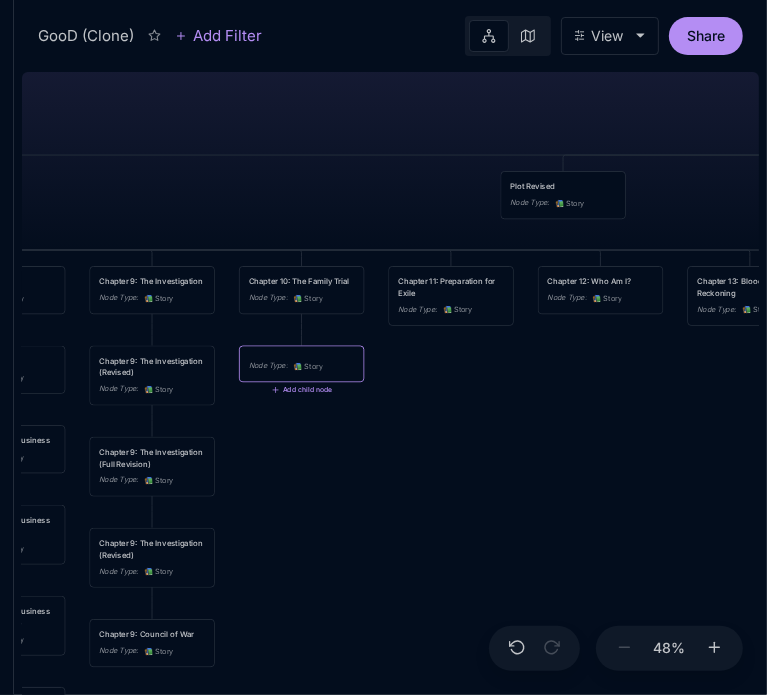 click on "Node Type : 📚   Story" at bounding box center [301, 364] 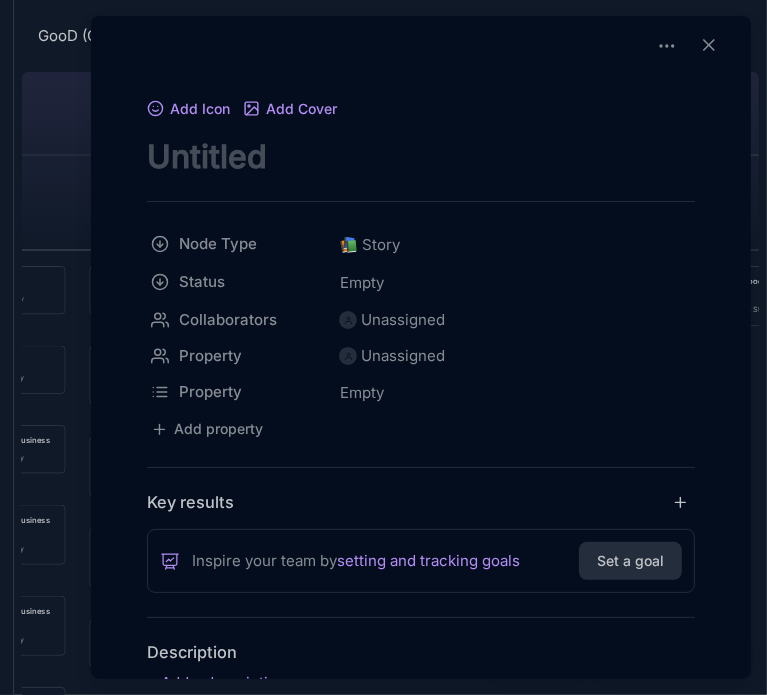 scroll, scrollTop: 0, scrollLeft: 0, axis: both 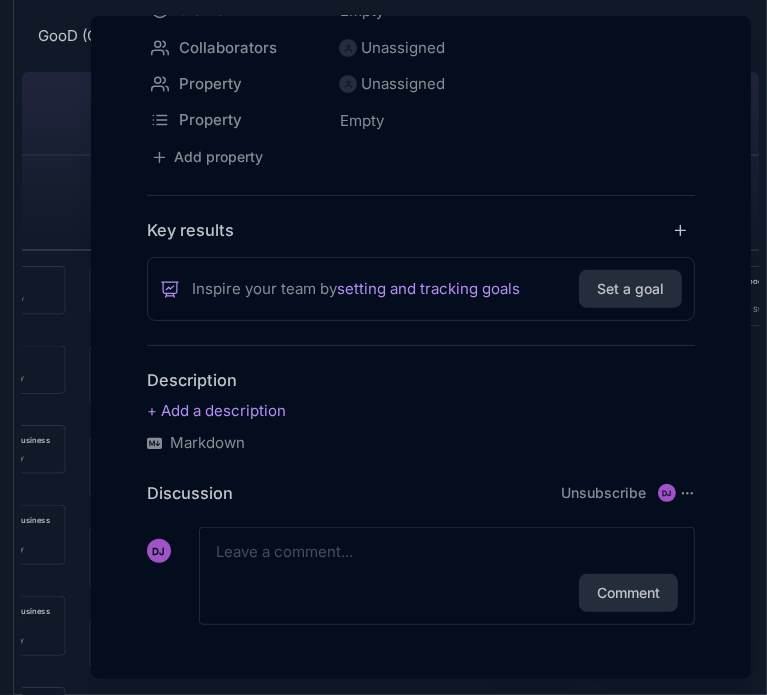 type on "Chapter 10: The Trial by Blood" 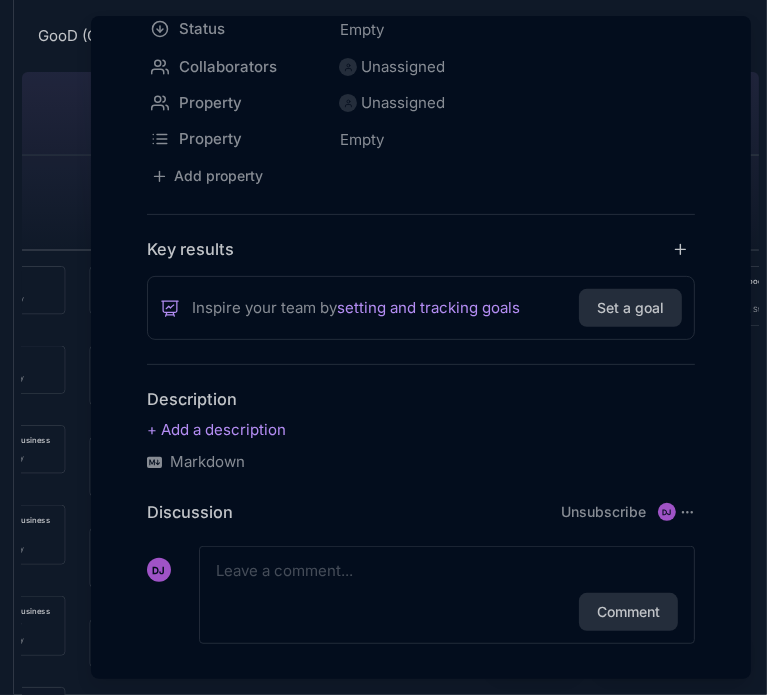 scroll, scrollTop: 272, scrollLeft: 0, axis: vertical 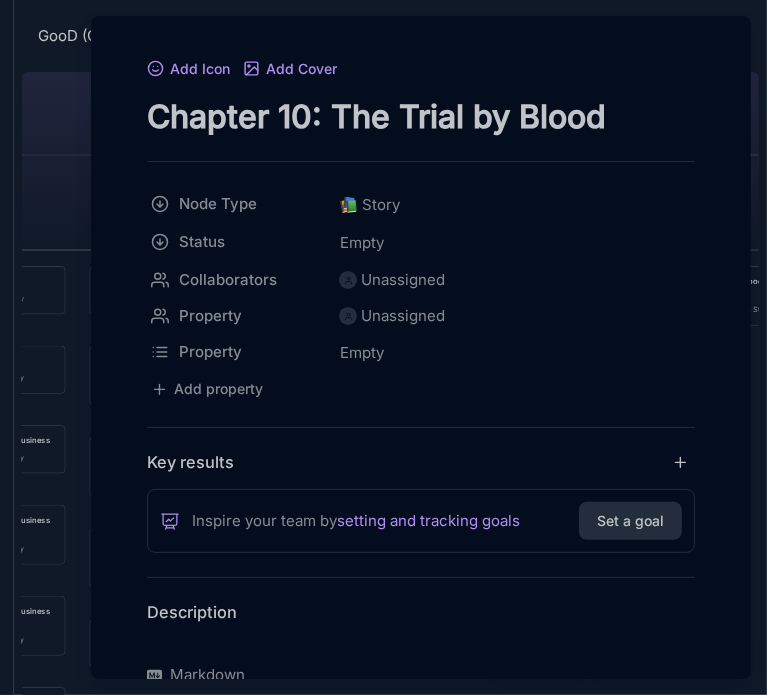 click at bounding box center (421, 643) 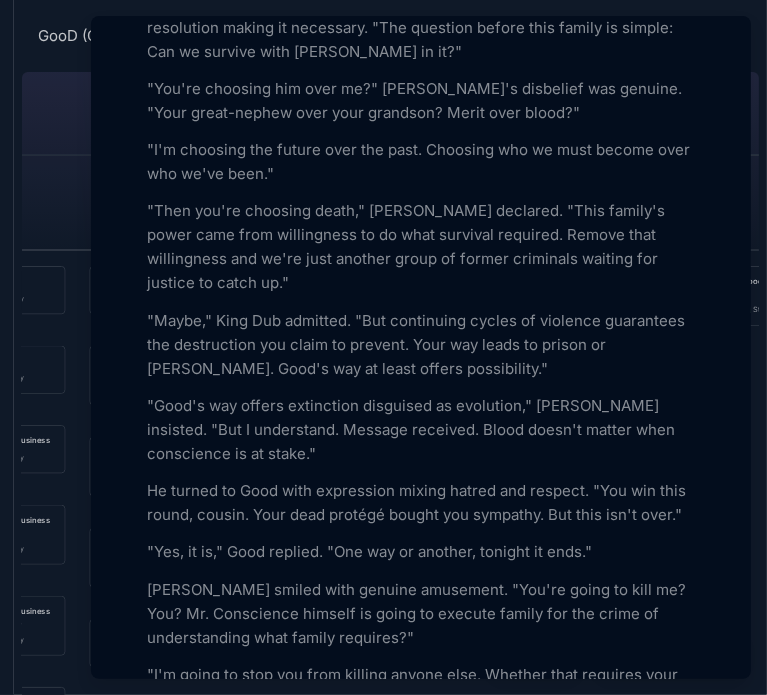scroll, scrollTop: 3943, scrollLeft: 0, axis: vertical 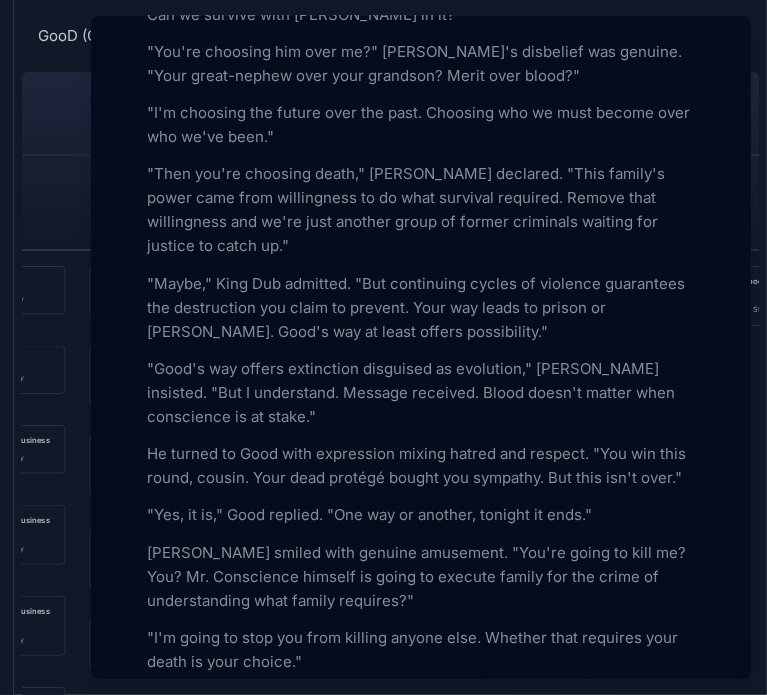 click at bounding box center (421, 883) 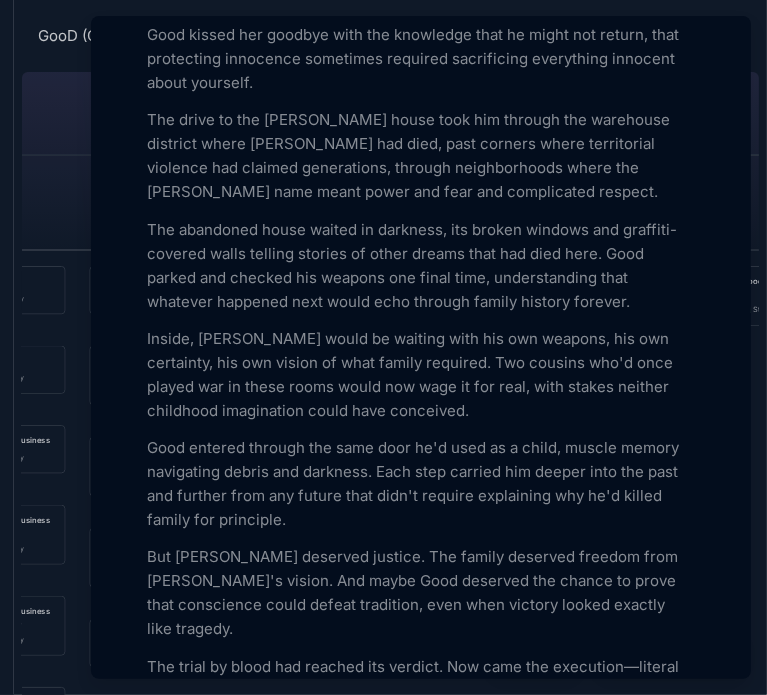scroll, scrollTop: 7678, scrollLeft: 0, axis: vertical 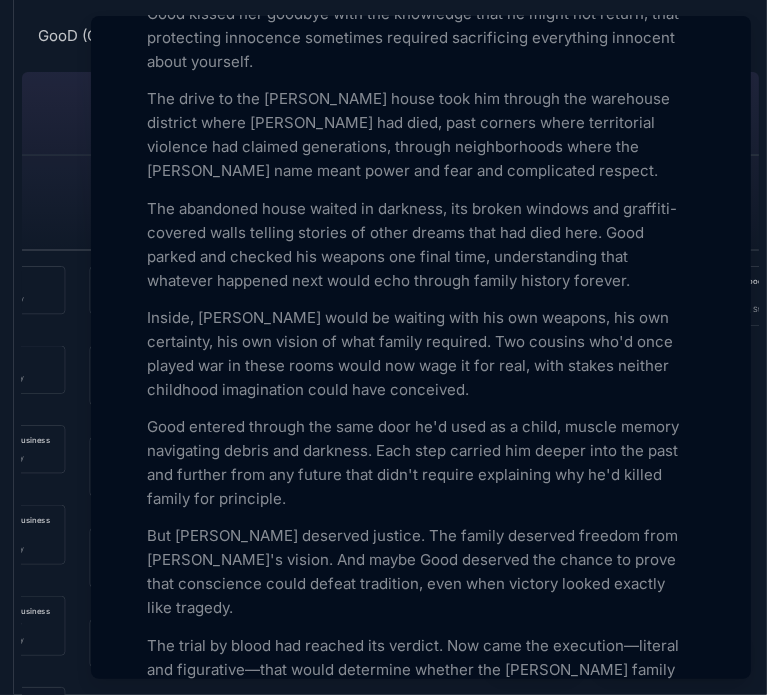 click at bounding box center [383, 347] 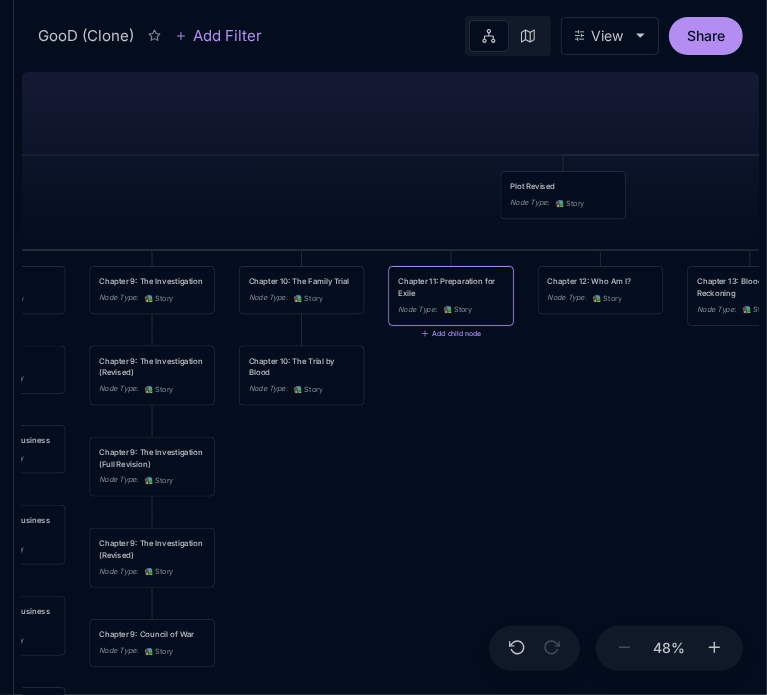 click on "Chapter 11: Preparation for Exile" at bounding box center [451, 287] 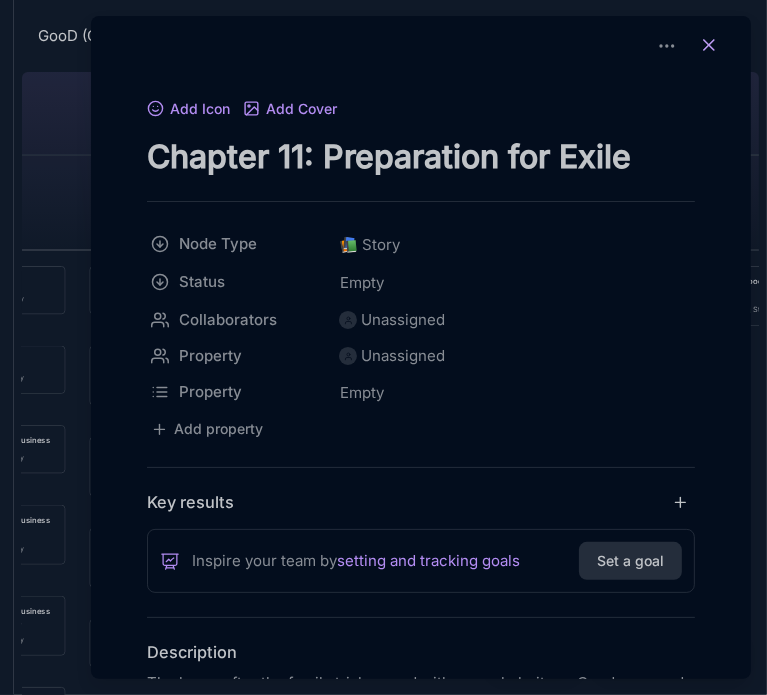 click 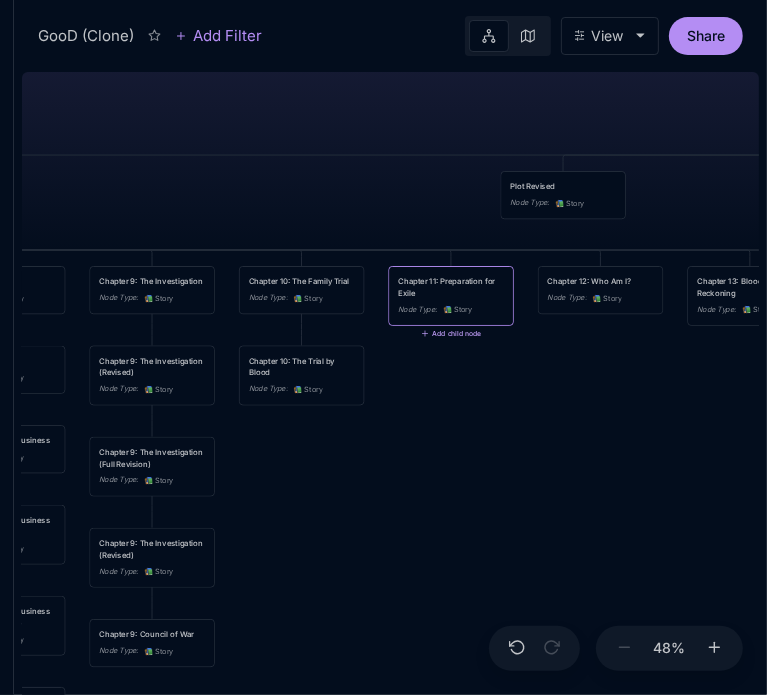 click on "Add child node" at bounding box center (451, 334) 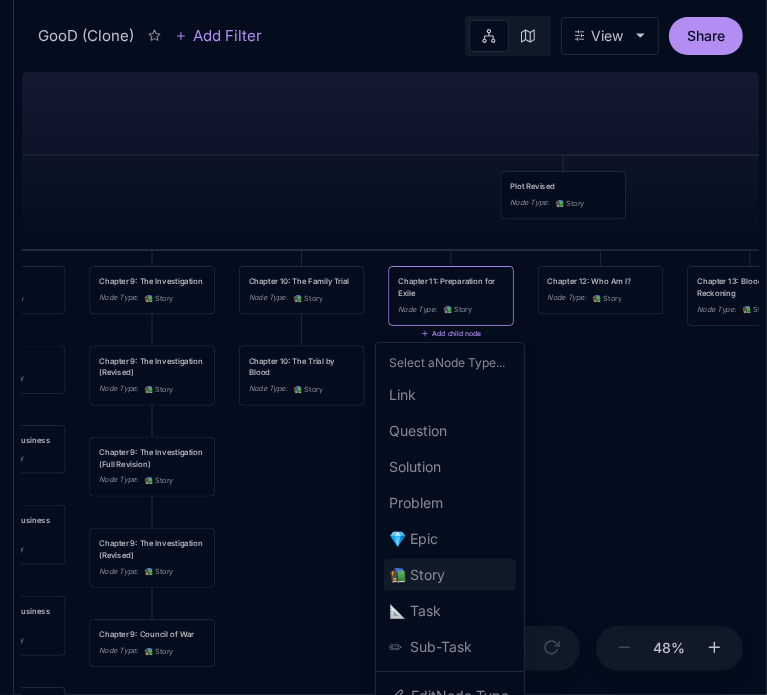 click on "📚   Story" at bounding box center [418, 575] 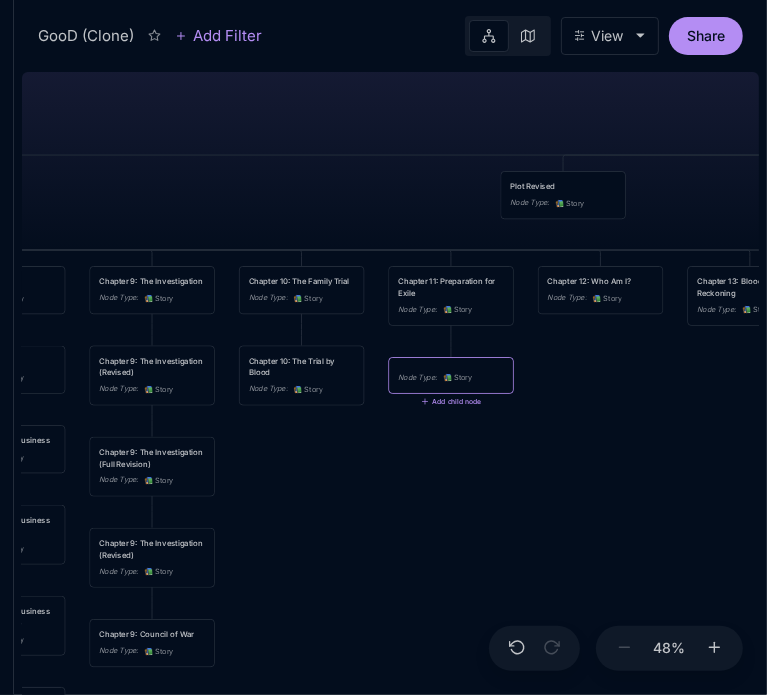 click on "Node Type : 📚   Story" at bounding box center (451, 378) 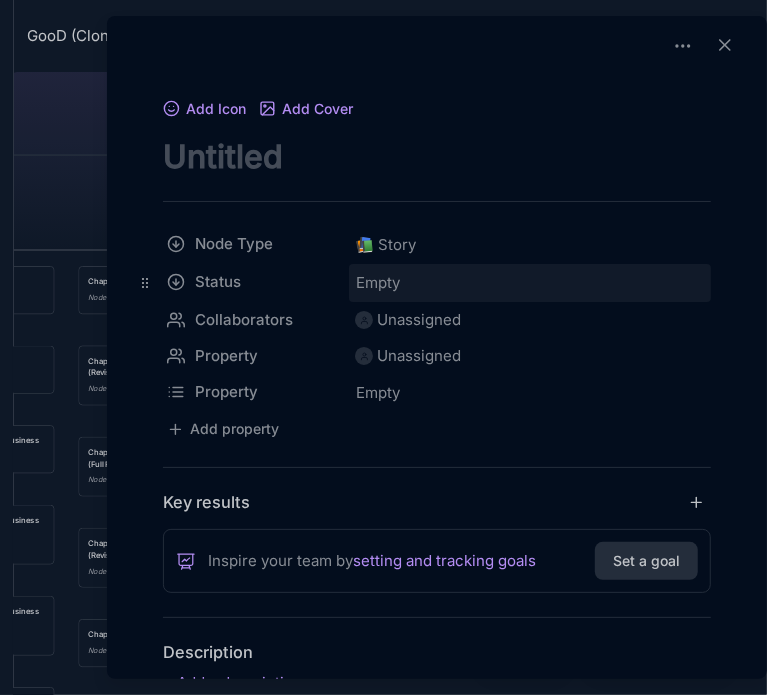scroll, scrollTop: 0, scrollLeft: 0, axis: both 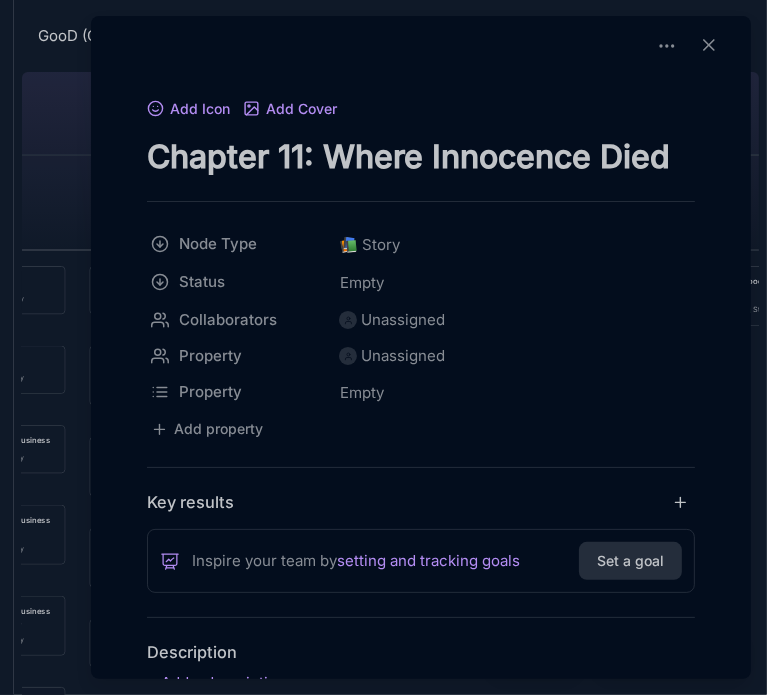 type on "Chapter 11: Where Innocence Died" 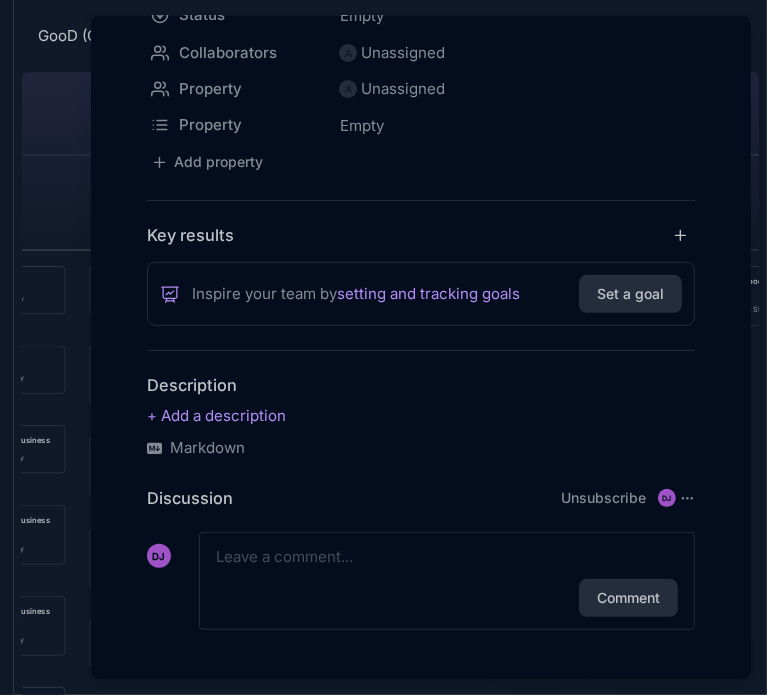 scroll, scrollTop: 272, scrollLeft: 0, axis: vertical 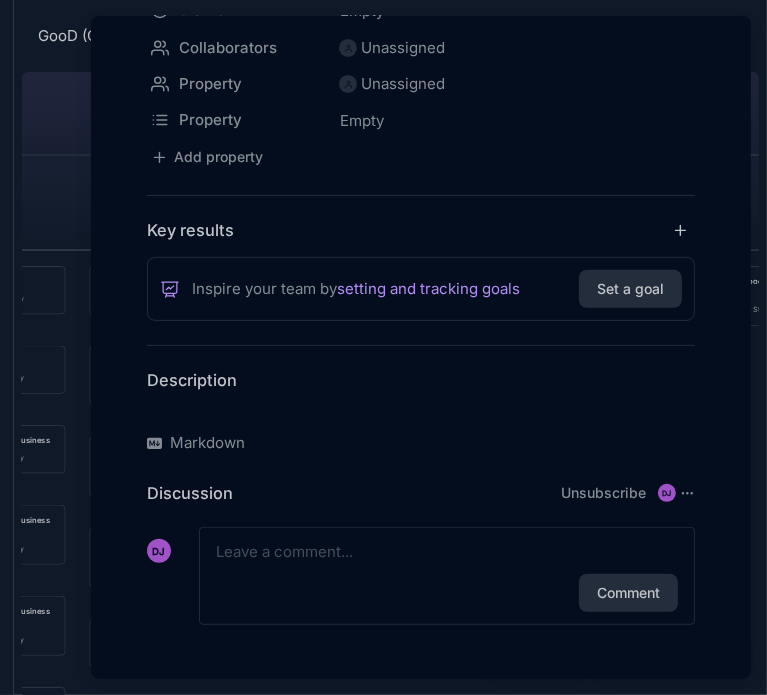 click at bounding box center [421, 411] 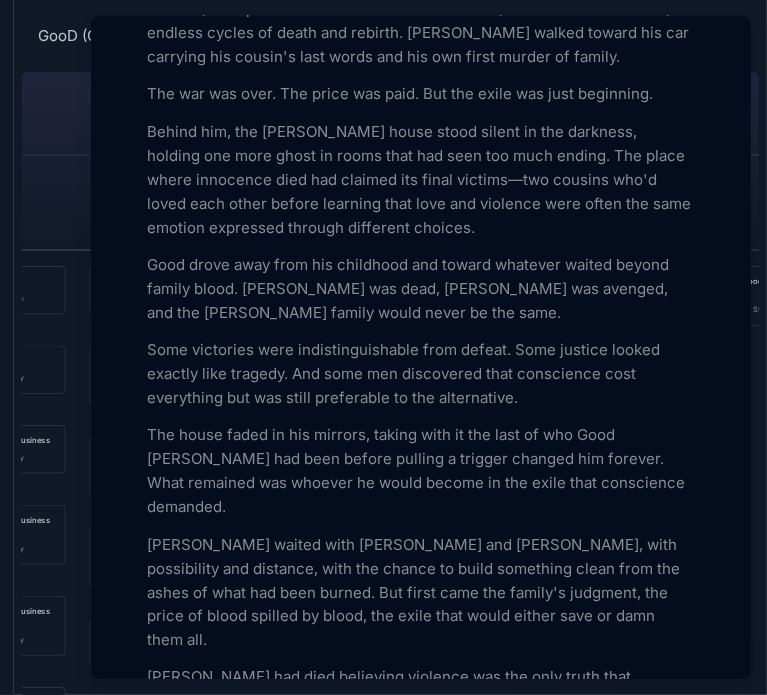 scroll, scrollTop: 5413, scrollLeft: 0, axis: vertical 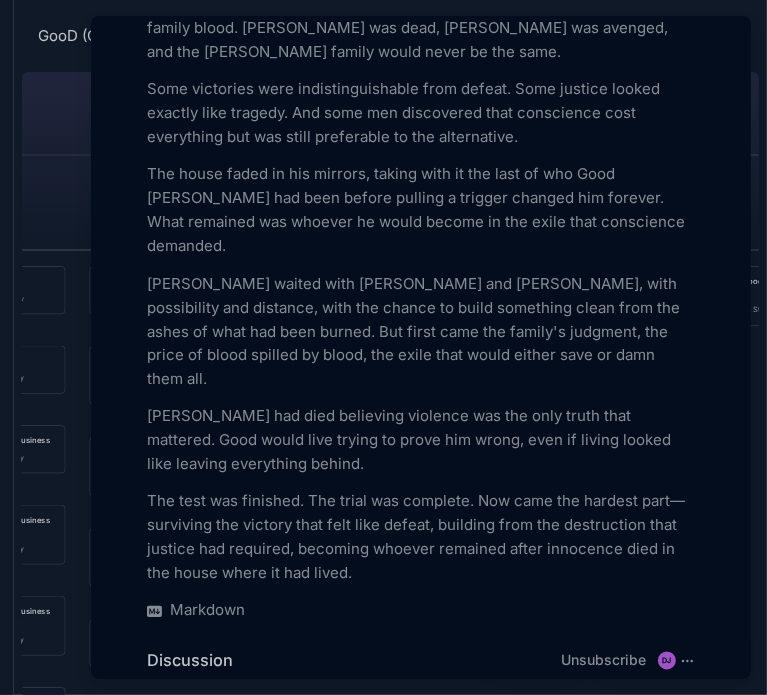 click at bounding box center (383, 347) 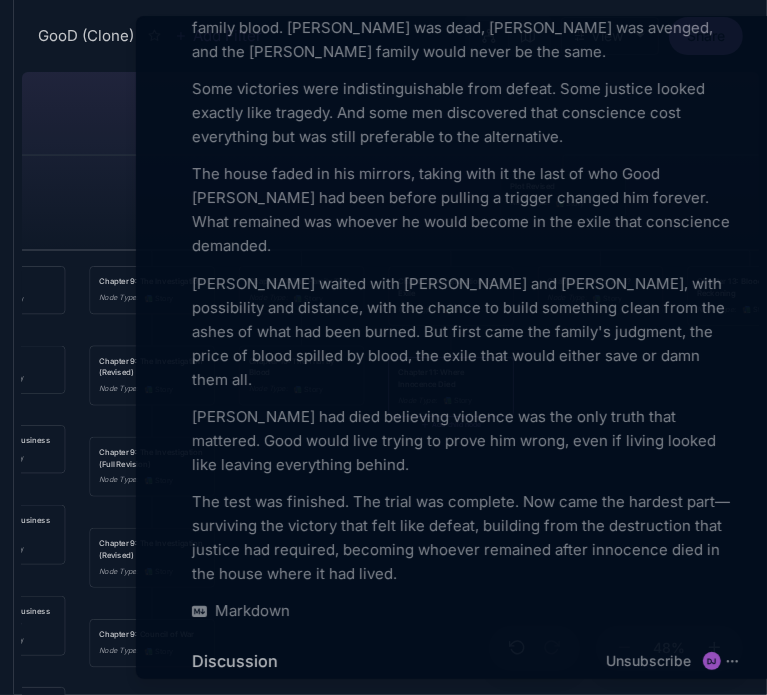 scroll, scrollTop: 5413, scrollLeft: 0, axis: vertical 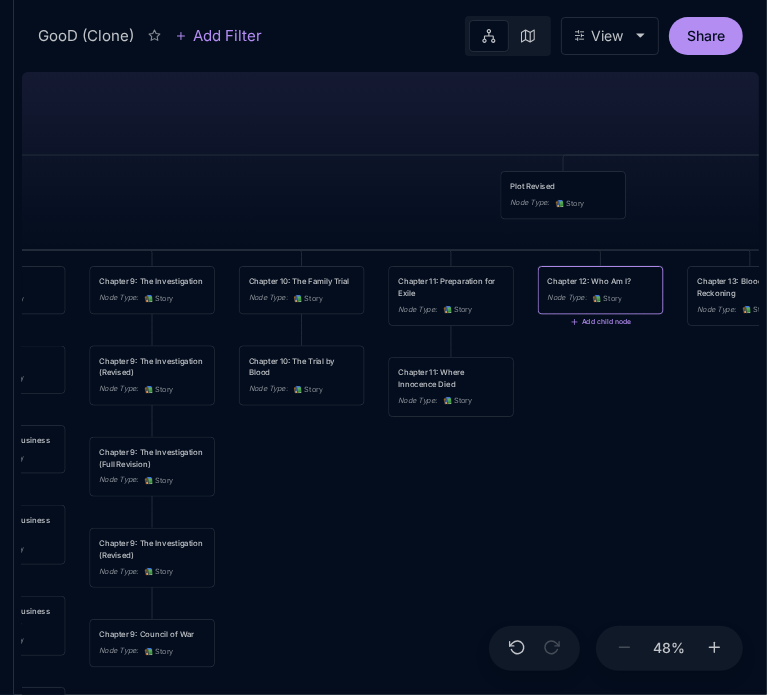 click on "Chapter 12: Who Am I?" at bounding box center (601, 282) 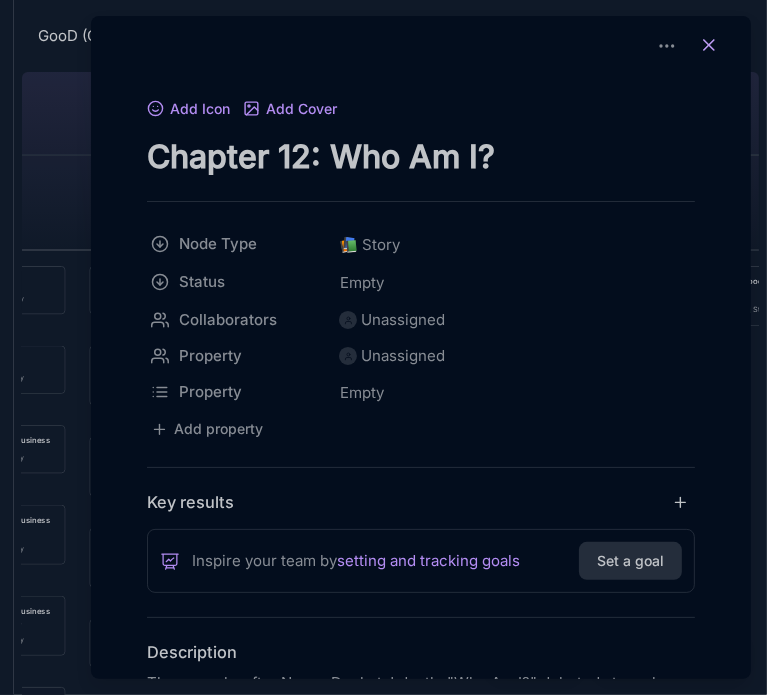 click 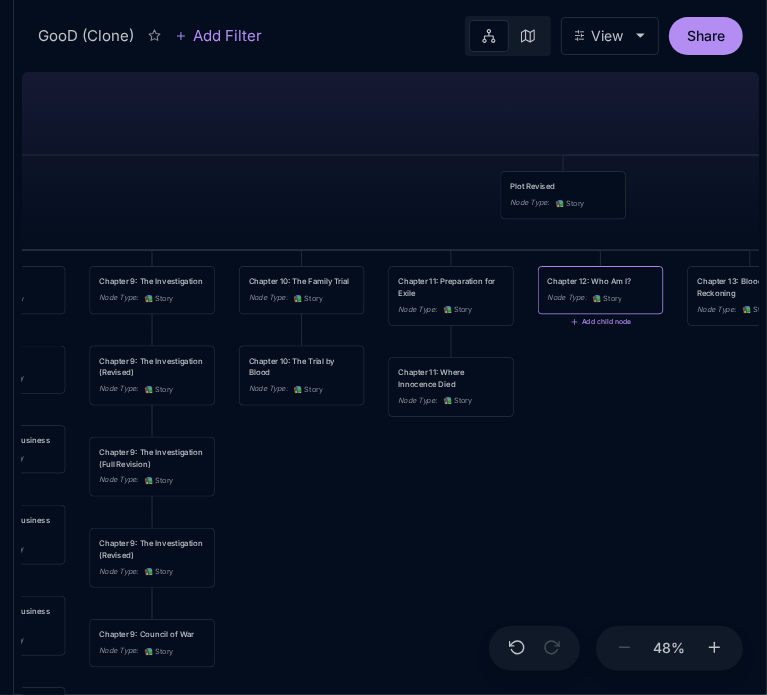 click on "GooD (Clone) PLOT Node Type : 💎   Epic Status : Done Plot Revised Node Type : 📚   Story Outlines Node Type : 💎   Epic Crime Family Structure
Node Type : ✏ ️  Sub-Task Status : Later Characters and sub plot outlines Node Type : ✏ ️  Sub-Task Status : Next Setting Node Type : ✏ ️  Sub-Task WIP Node Type : 📐   Task Status : Done Intro The Wedding Node Type : 📚   Story Status : Done Chapter 1  Node Type : 📚   Story Status : Done Chapter 2 King's Flashback Node Type : 📚   Story Chapter 3 Node Type : 📚   Story Status : Done Chapter 4 Good's Flashback Node Type : 📚   Story Chapter 5 Node Type : 📚   Story Status : Done Chapter 6 Node Type : 📚   Story Chapter 7Max's Flashback Node Type : 📚   Story Chapter 8 Node Type : 📚   Story Chapter 9: The Investigation Node Type : 📚   Story Chapter 10: The Family Trial Node Type : 📚   Story Chapter 11: Preparation for Exile Node Type : 📚   Story Chapter 12: Who Am I? Node Type : 📚   Story Add child node Node Type : :" at bounding box center [390, 379] 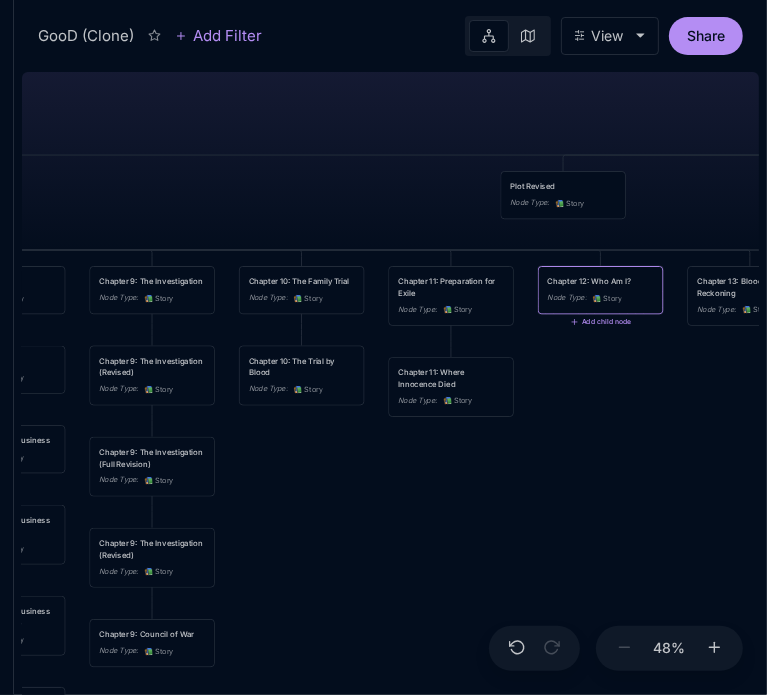 click on "Chapter 12: Who Am I? Node Type : 📚   Story" at bounding box center [601, 290] 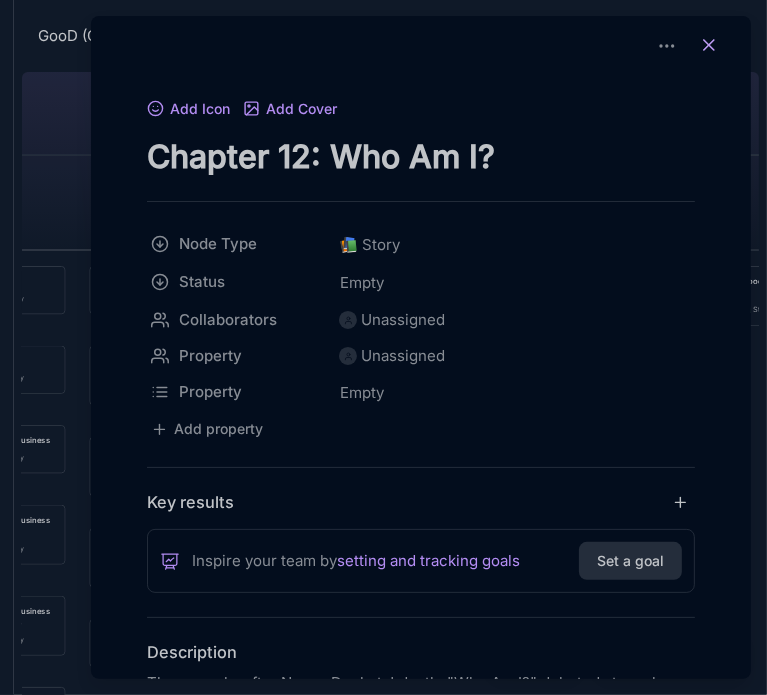 click at bounding box center (709, 46) 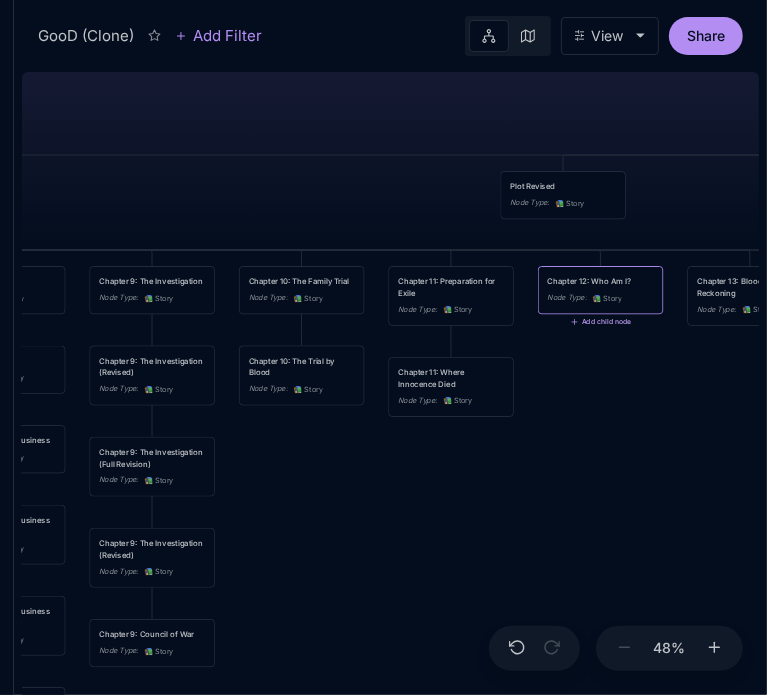 click on "Add child node" at bounding box center (600, 322) 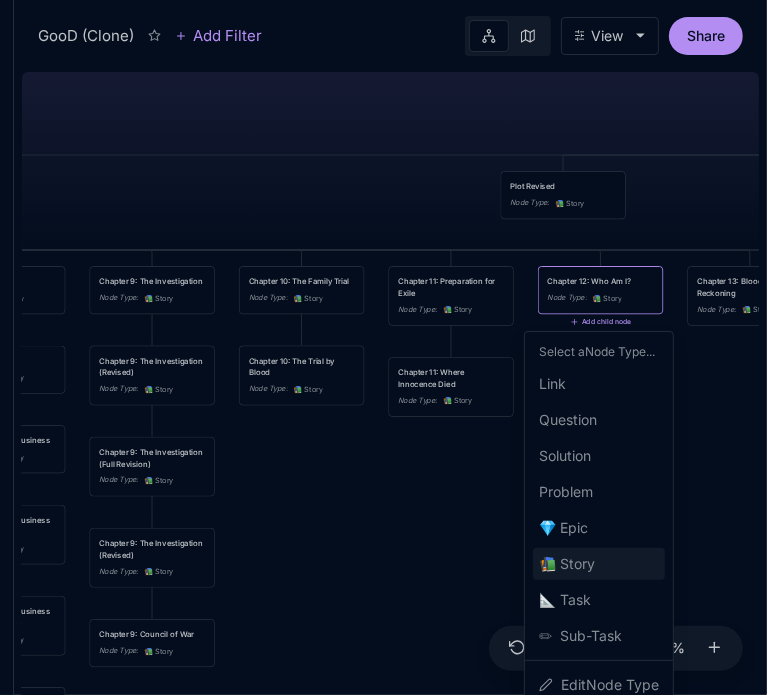 click on "📚   Story" at bounding box center (567, 564) 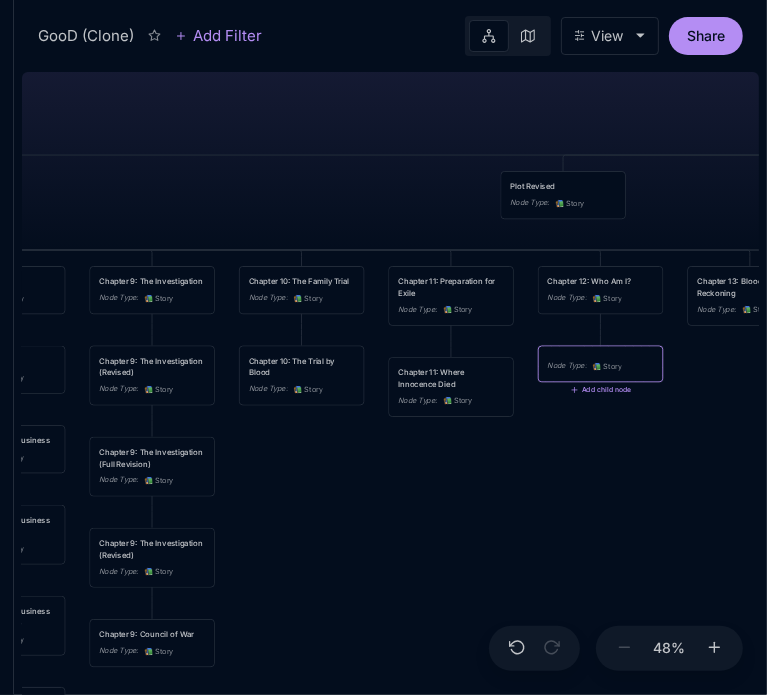 click on "Node Type : 📚   Story" at bounding box center (601, 366) 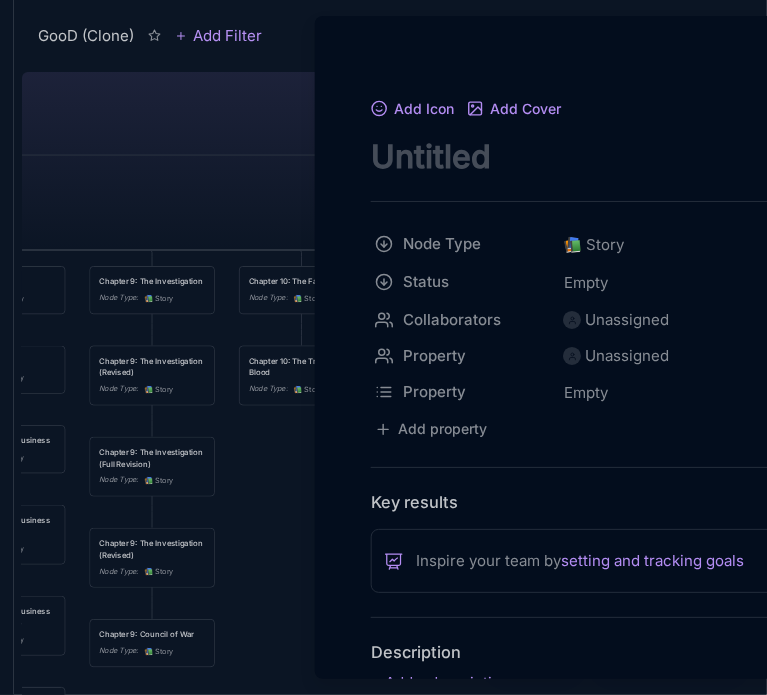 scroll, scrollTop: 0, scrollLeft: 0, axis: both 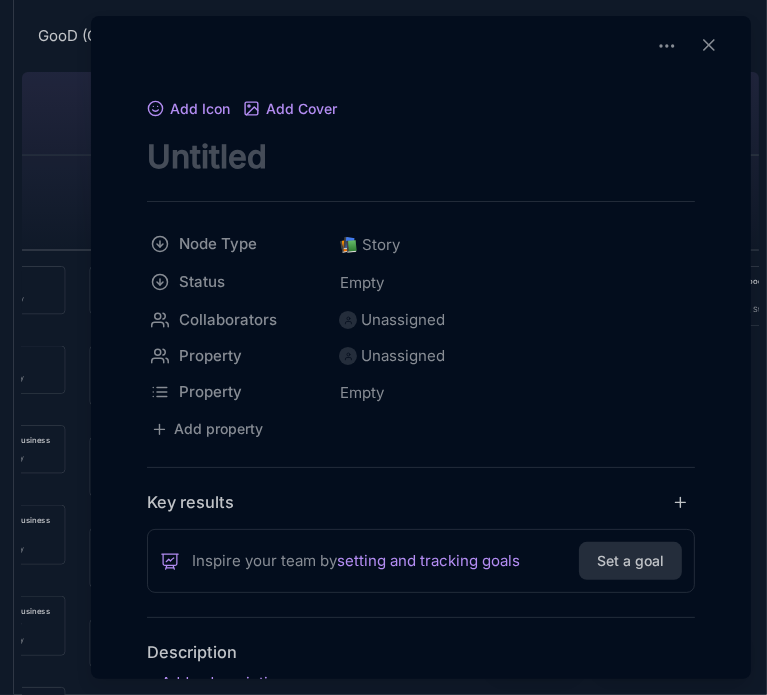click at bounding box center (421, 156) 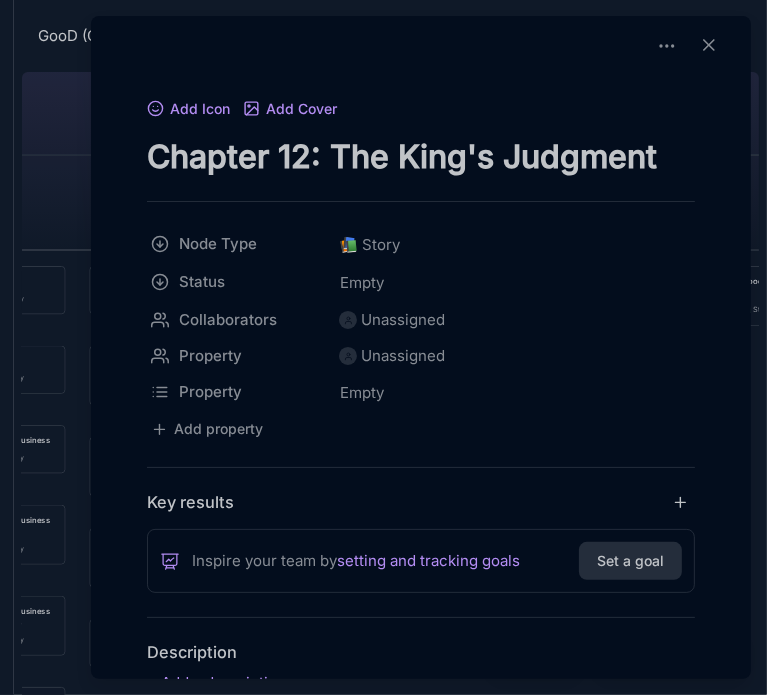 click on "Chapter 12: The King's Judgment" at bounding box center (421, 156) 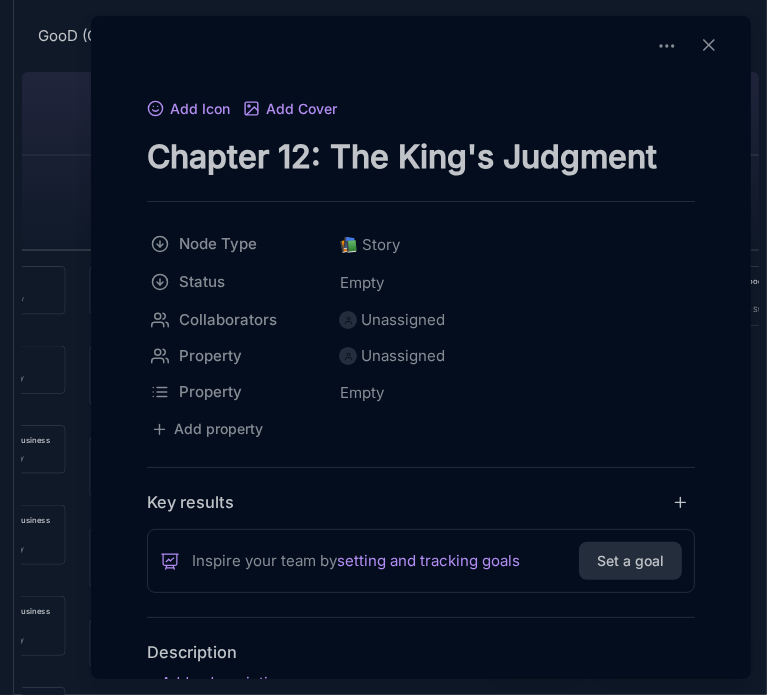type on "Chapter 12: The King's Judgment" 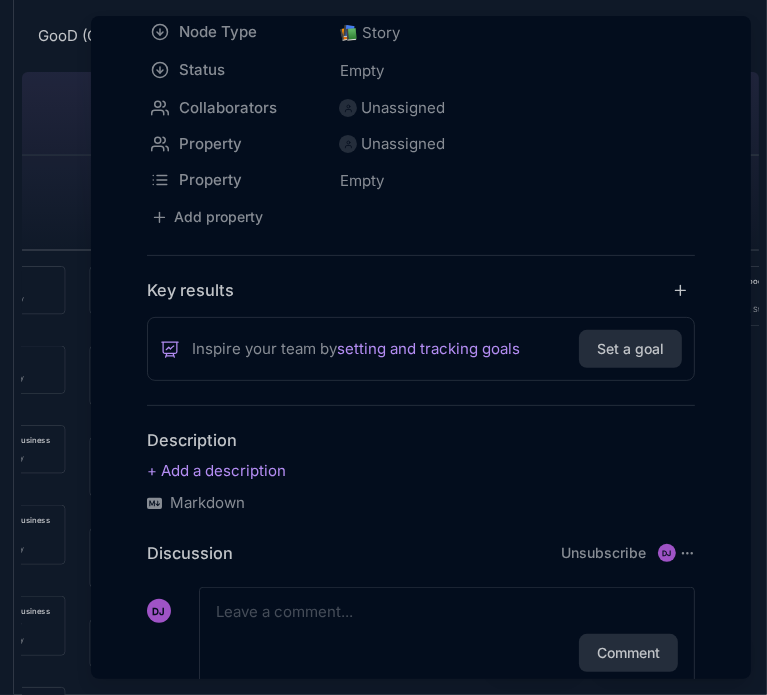 scroll, scrollTop: 272, scrollLeft: 0, axis: vertical 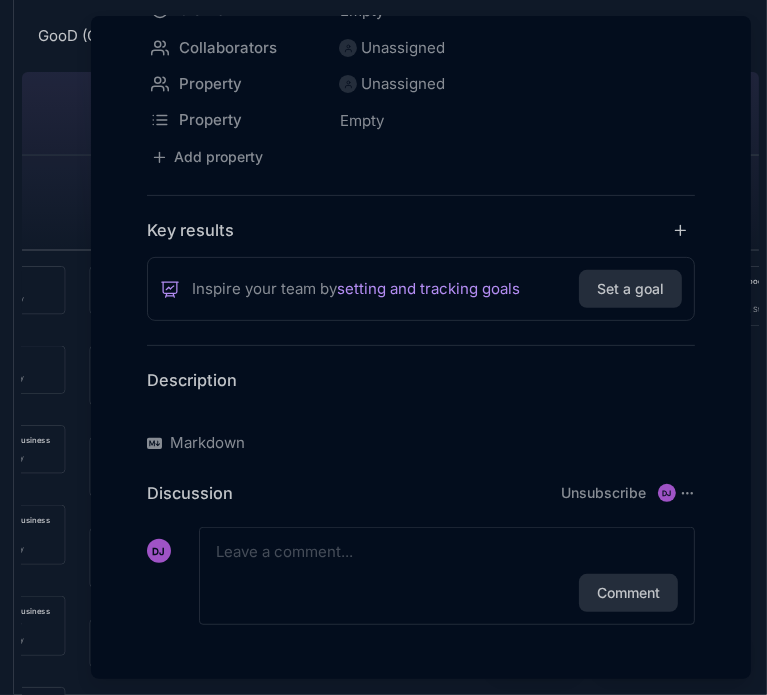 click at bounding box center (421, 411) 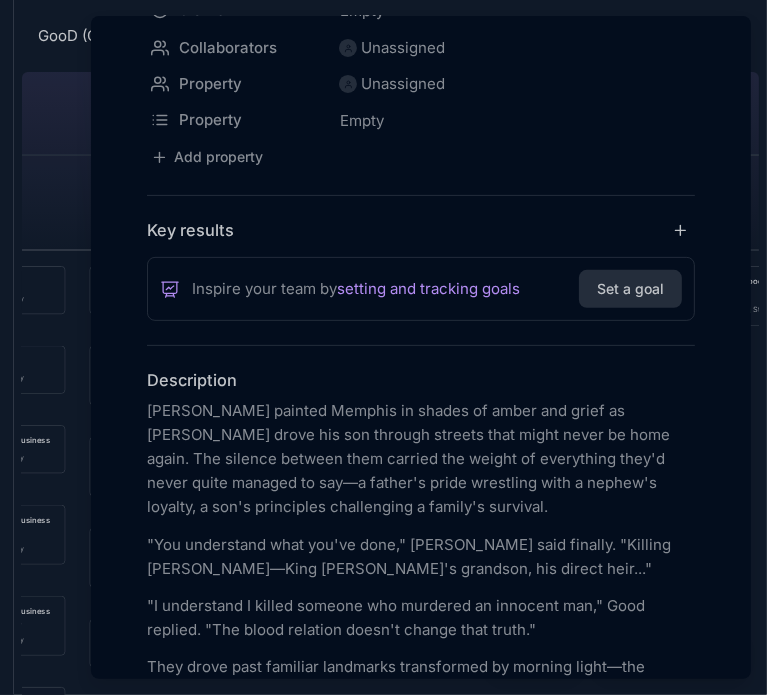 scroll, scrollTop: 6204, scrollLeft: 0, axis: vertical 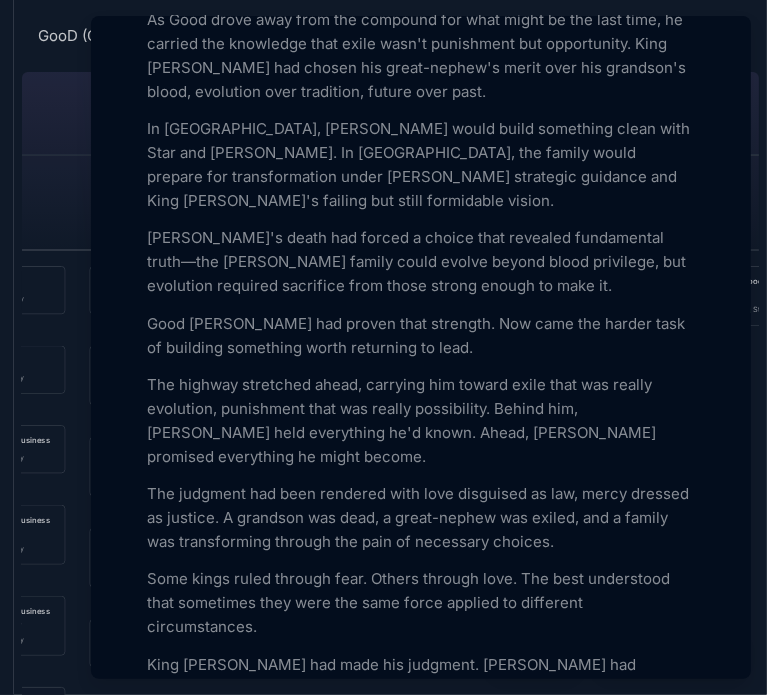 drag, startPoint x: 740, startPoint y: 635, endPoint x: 746, endPoint y: 669, distance: 34.525352 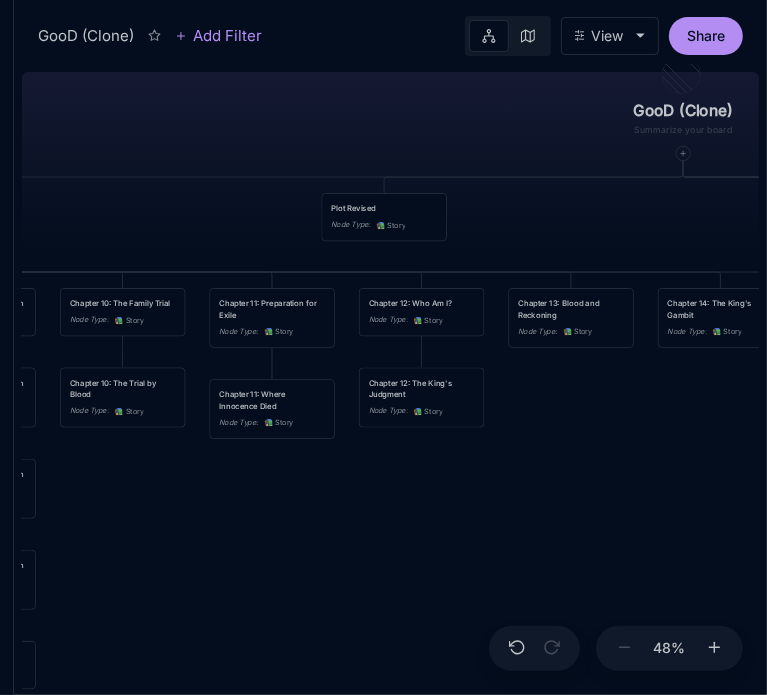 drag, startPoint x: 723, startPoint y: 435, endPoint x: 460, endPoint y: 451, distance: 263.48624 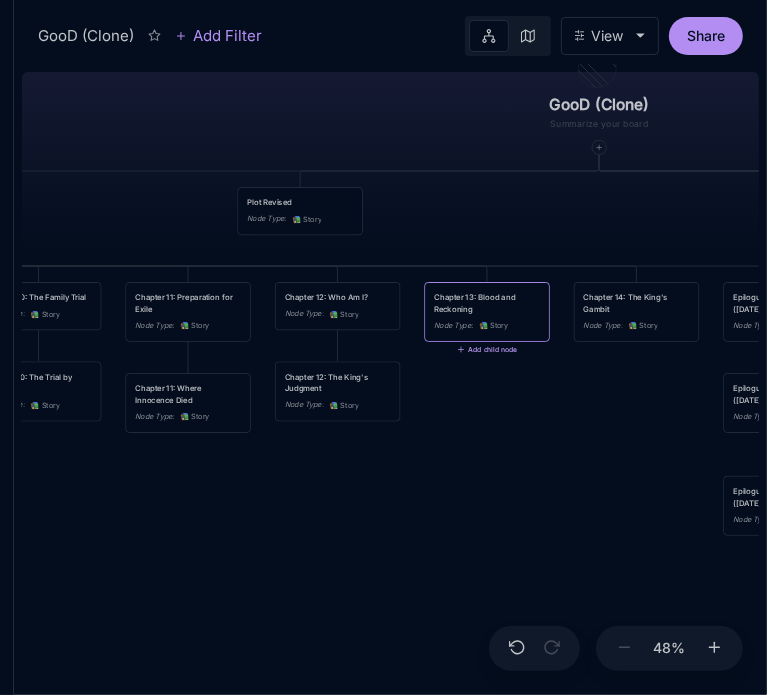 click on "Add child node" at bounding box center (487, 350) 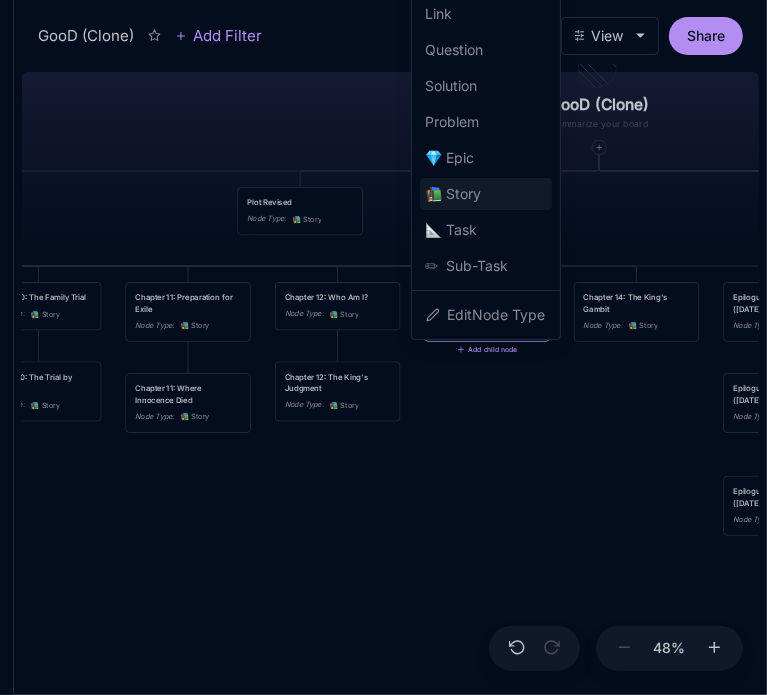 click on "📚   Story" at bounding box center [454, 194] 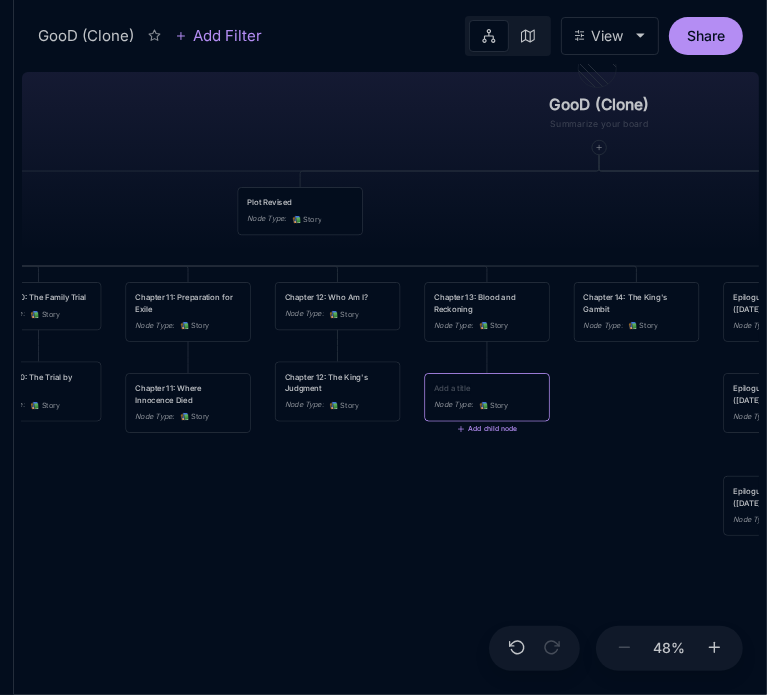 type on "Chapter 13: Dallas [PERSON_NAME]" 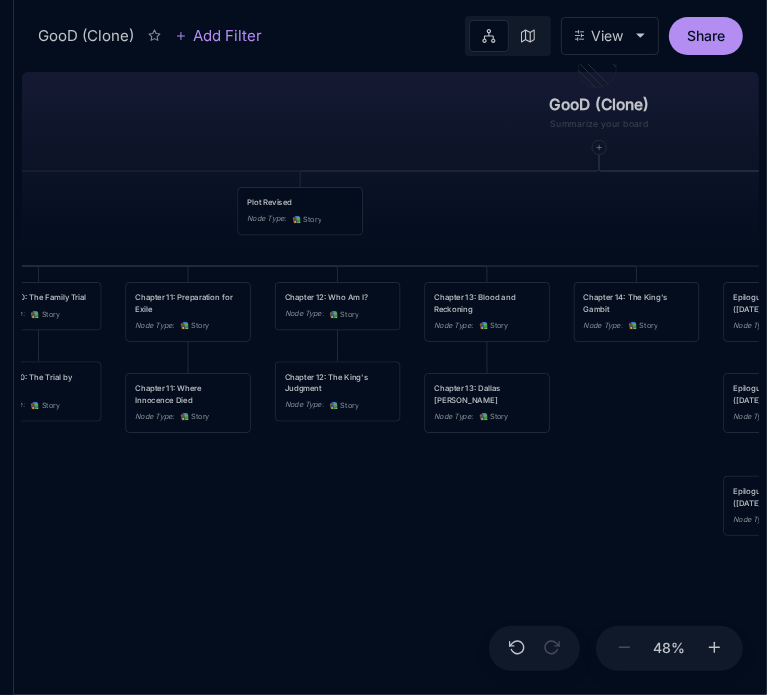 click on "Node Type : 📚   Story" at bounding box center [487, 417] 